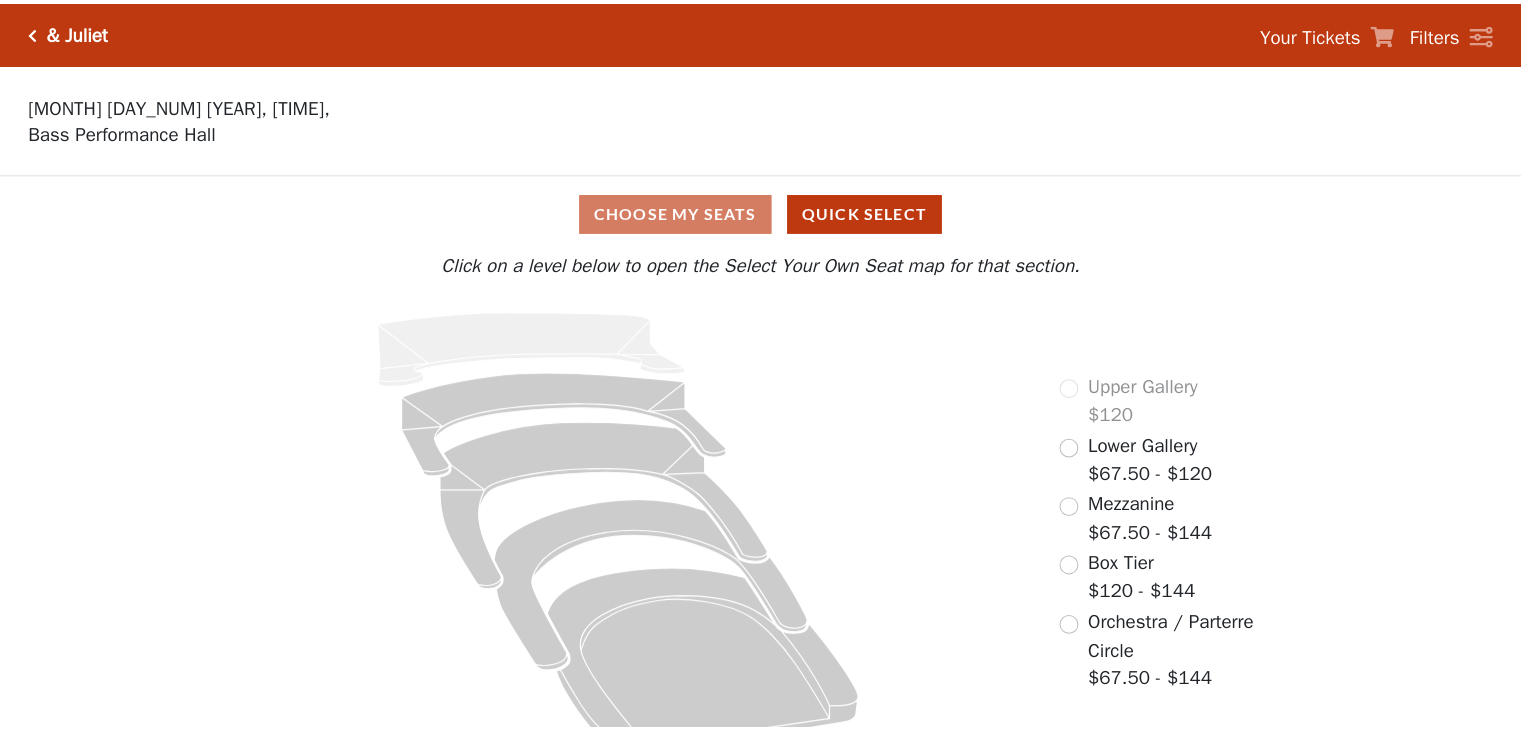 scroll, scrollTop: 0, scrollLeft: 0, axis: both 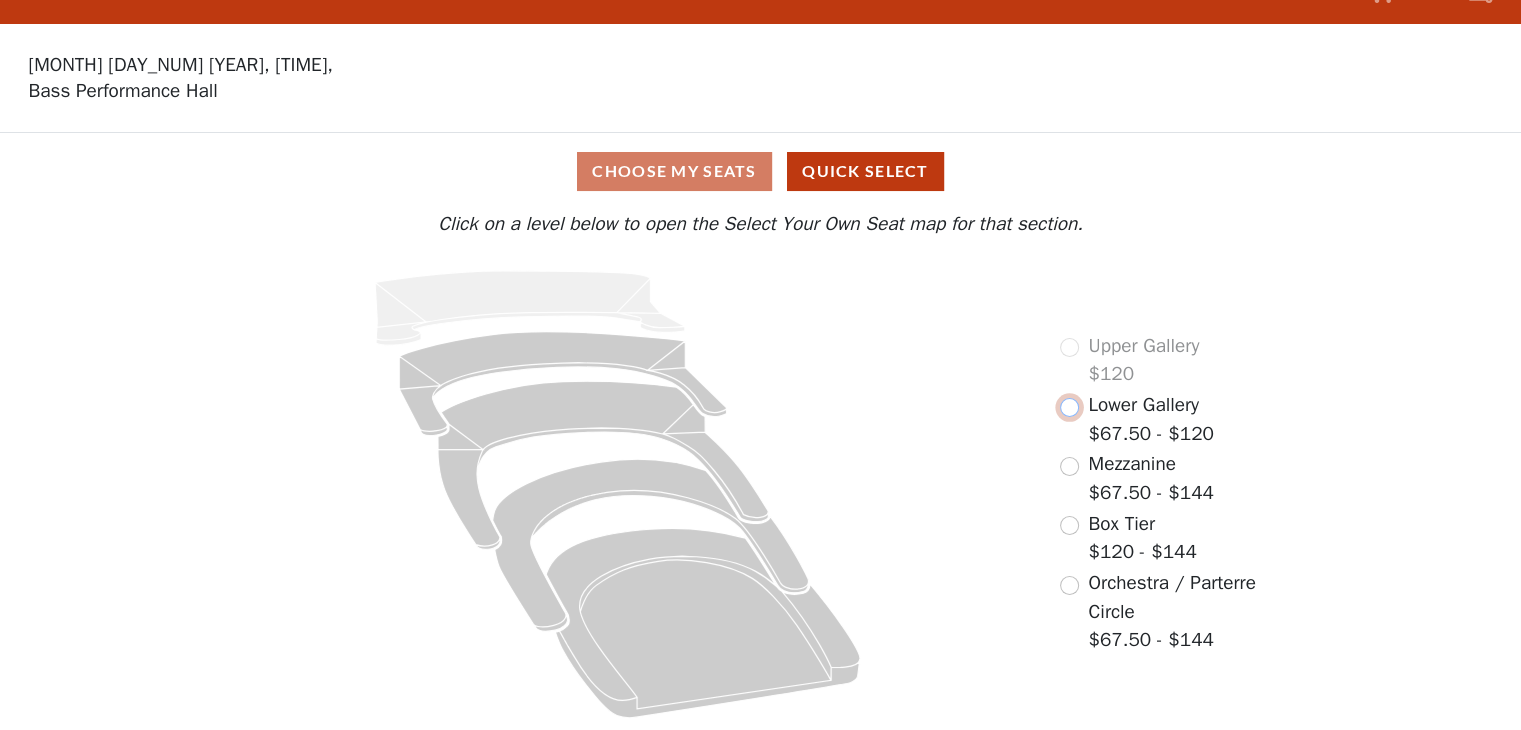 click at bounding box center (1069, 407) 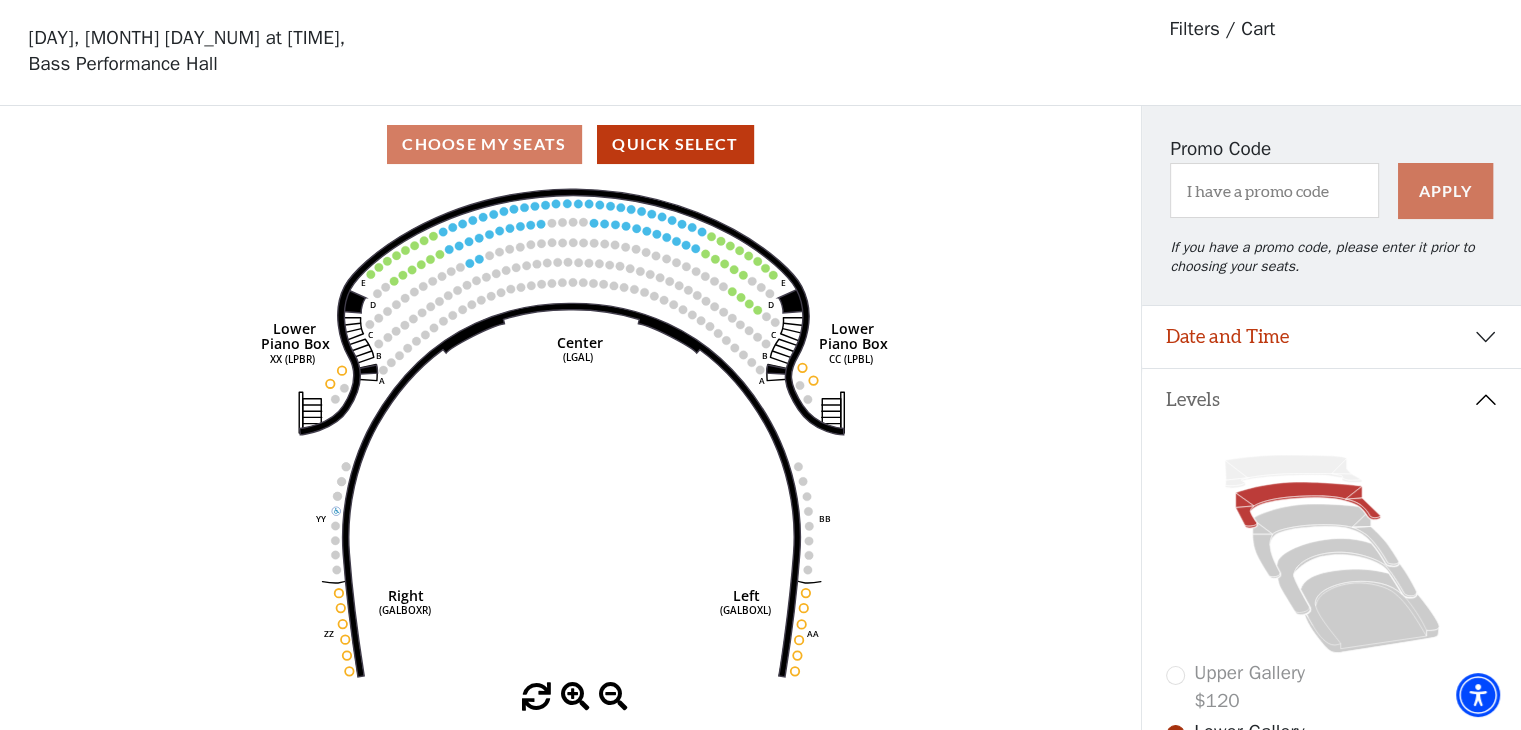 scroll, scrollTop: 92, scrollLeft: 0, axis: vertical 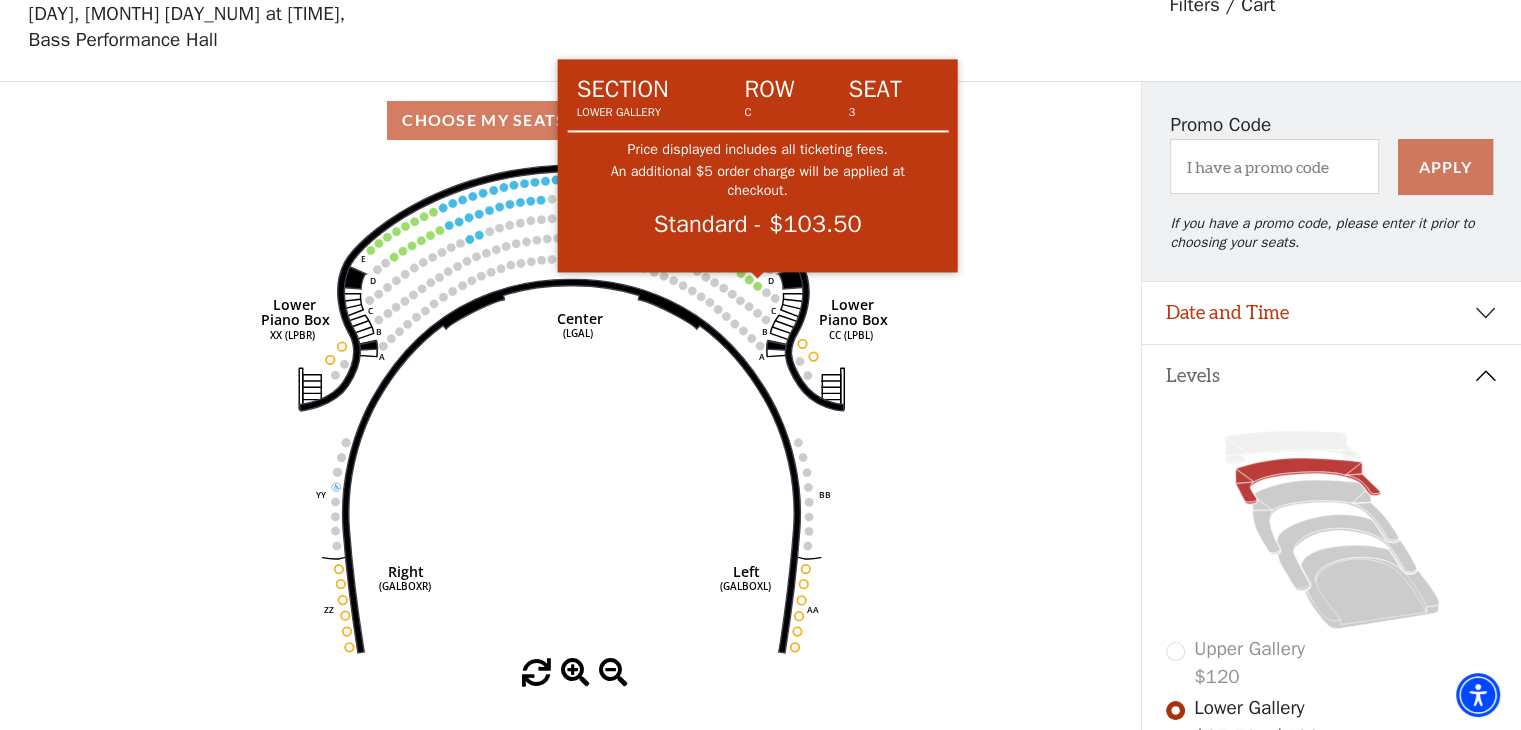 click 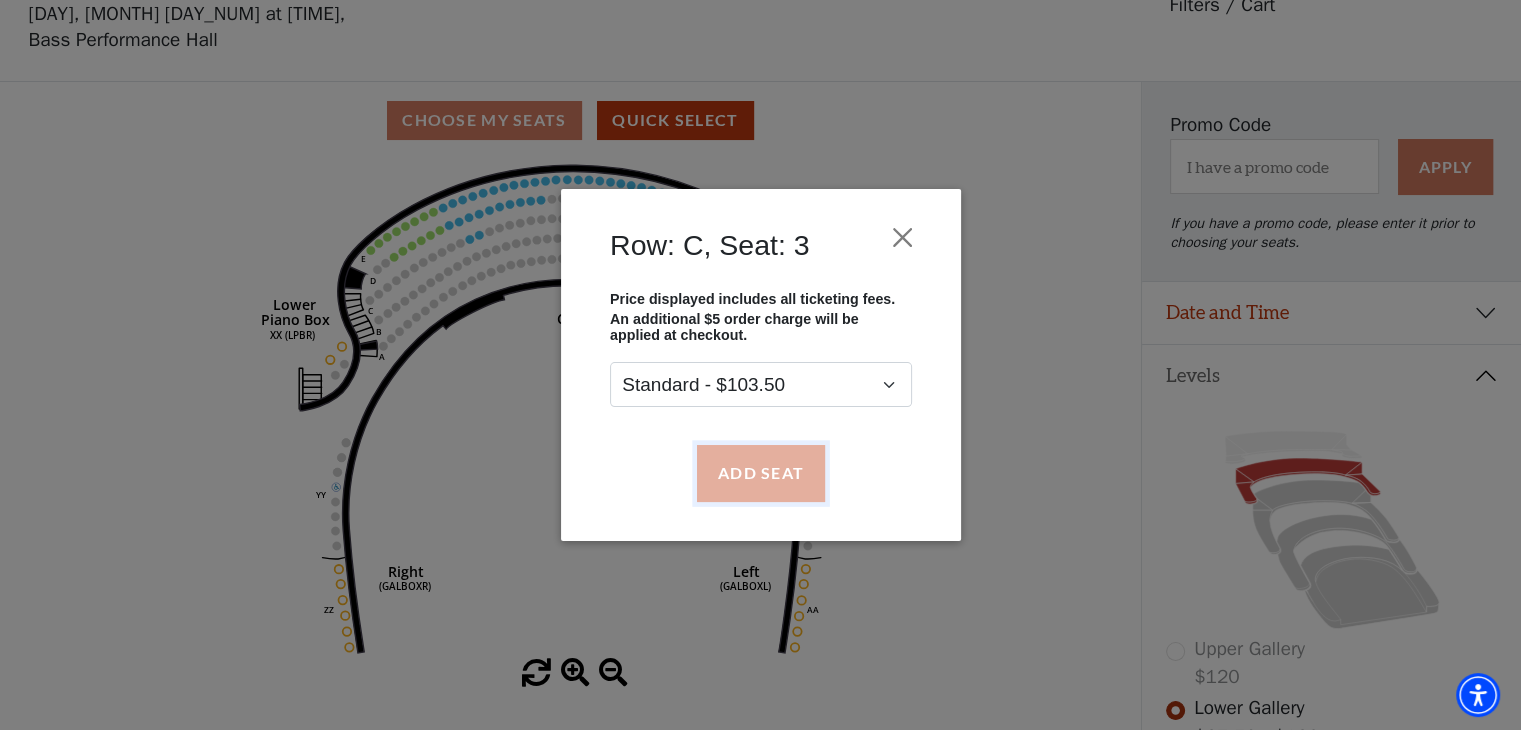 click on "Add Seat" at bounding box center [760, 473] 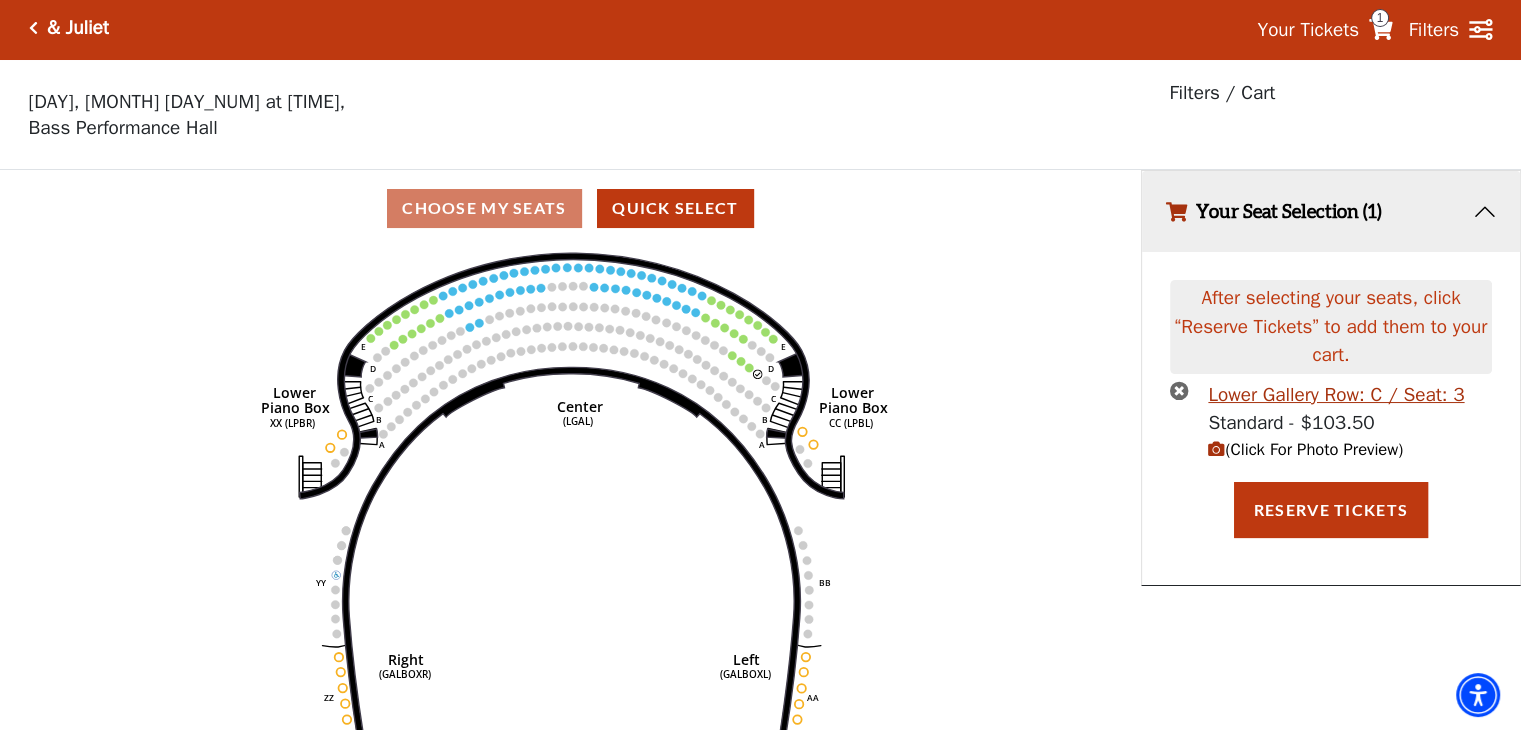 scroll, scrollTop: 0, scrollLeft: 0, axis: both 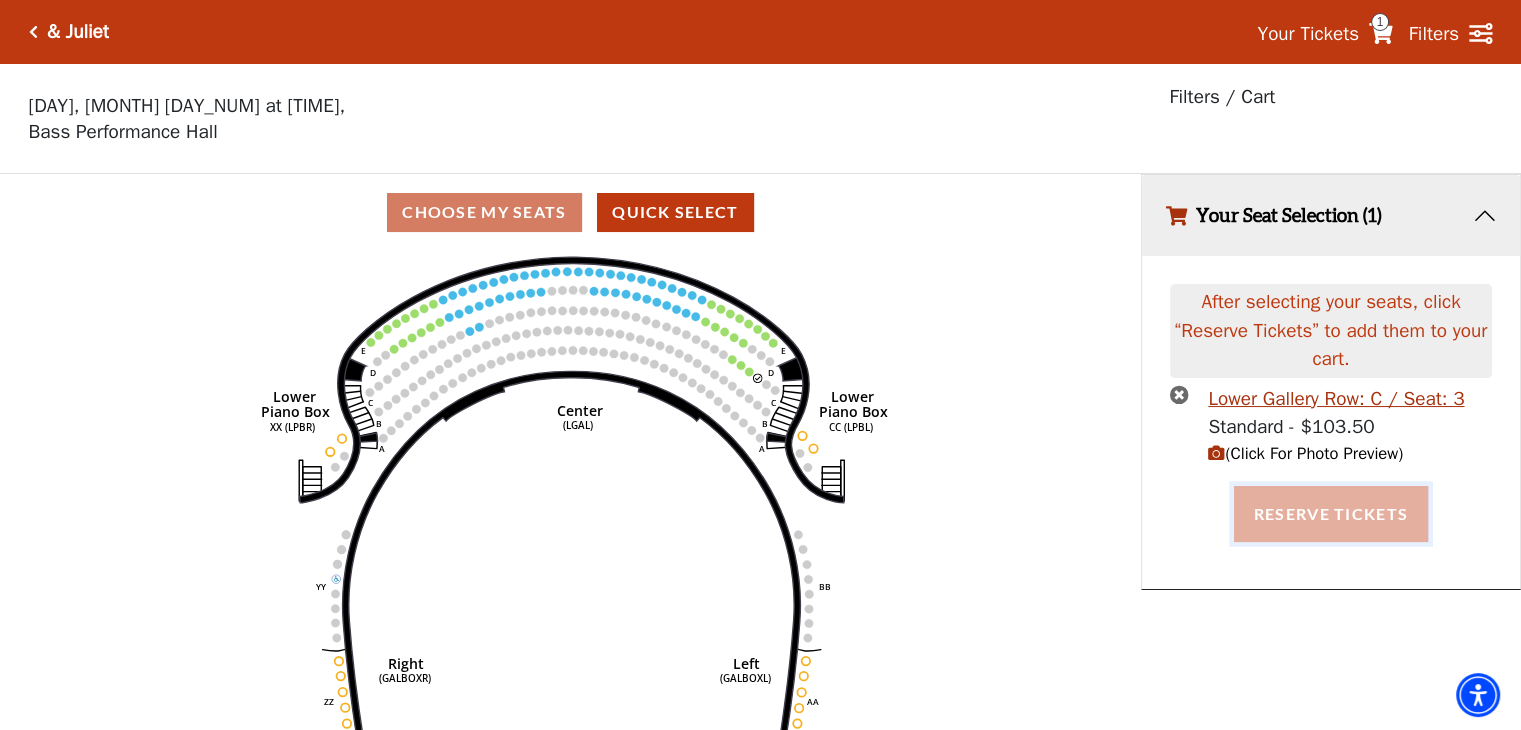 click on "Reserve Tickets" at bounding box center [1331, 514] 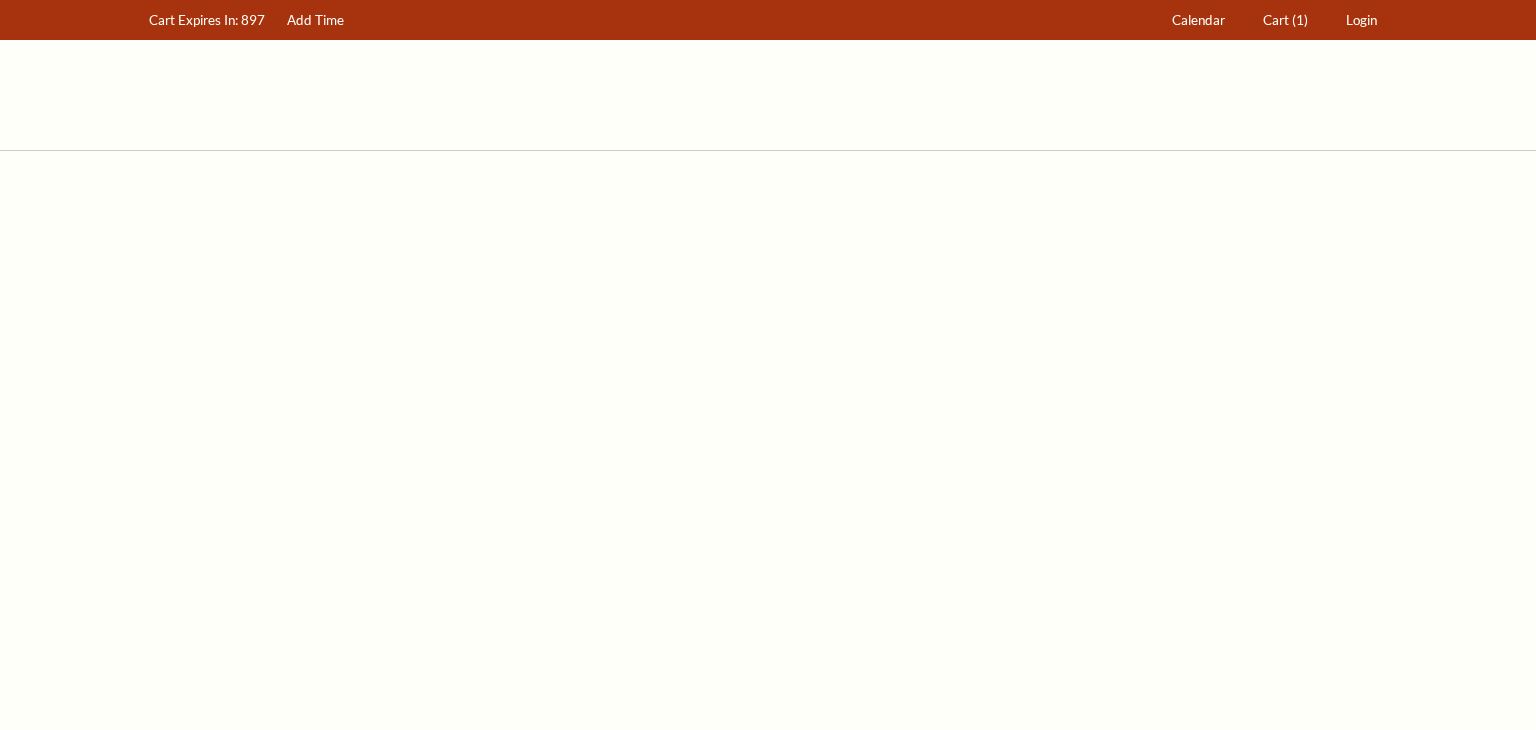 scroll, scrollTop: 0, scrollLeft: 0, axis: both 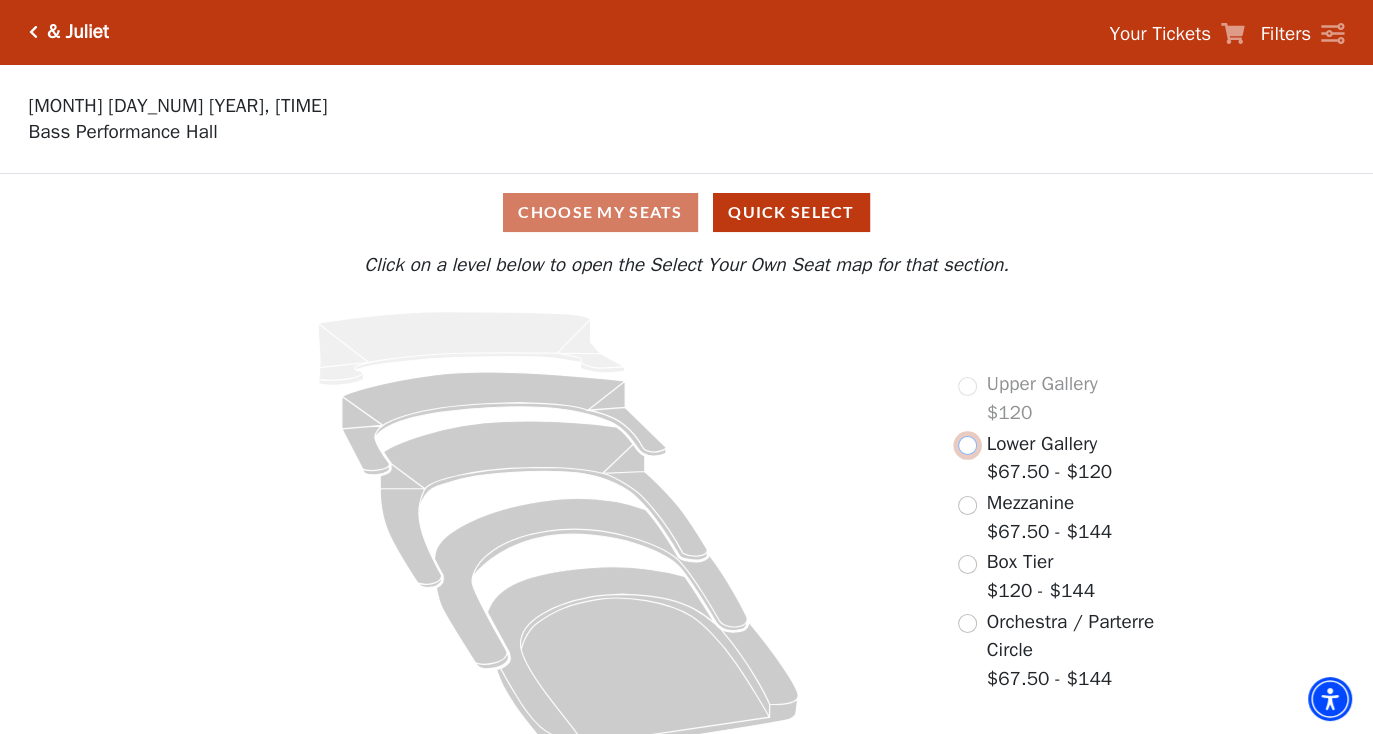 click at bounding box center [967, 445] 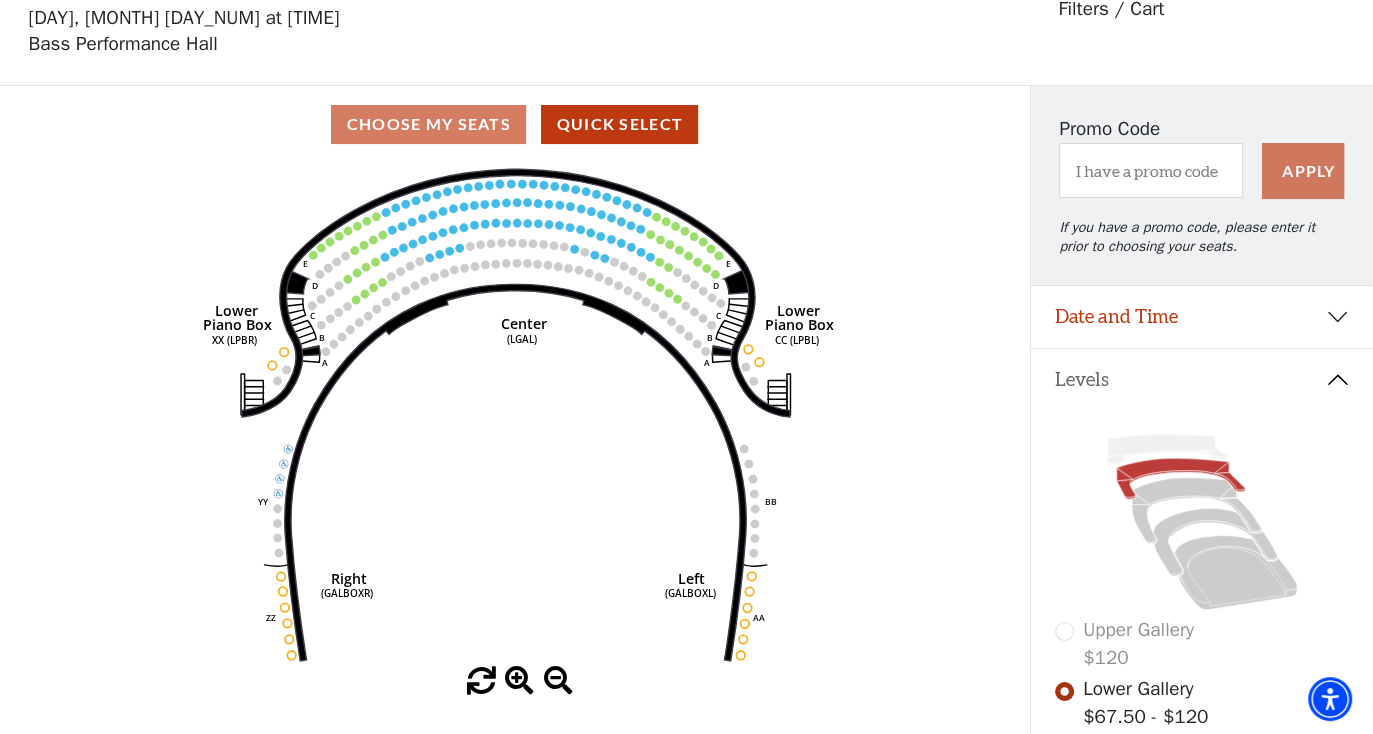scroll, scrollTop: 92, scrollLeft: 0, axis: vertical 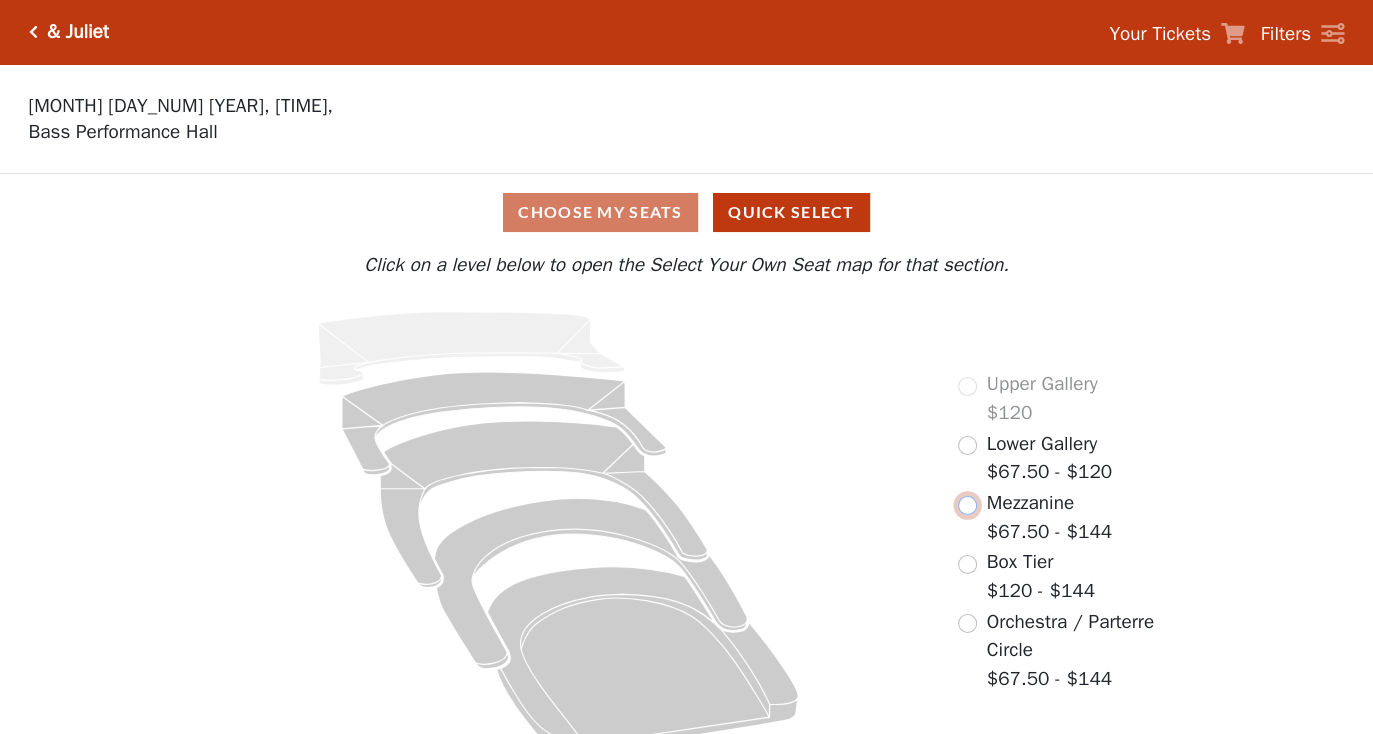click at bounding box center (967, 505) 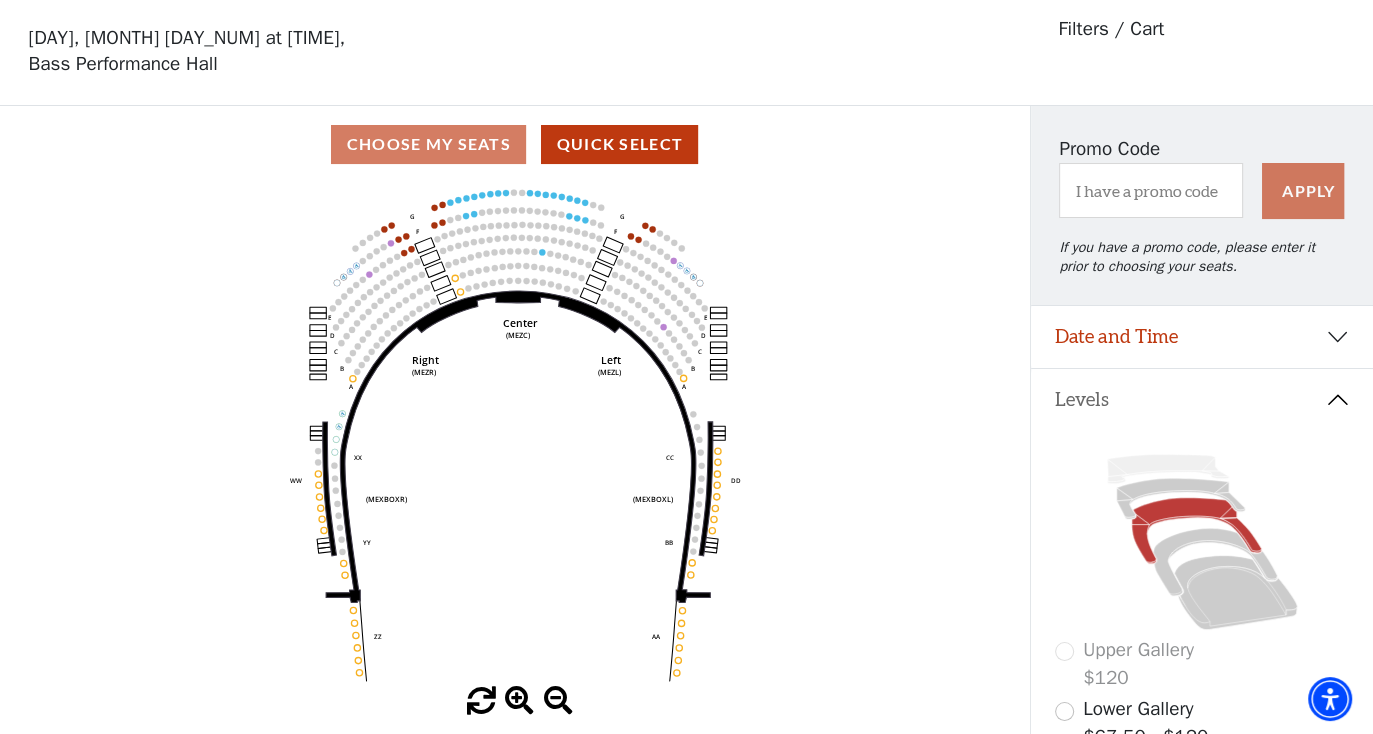 scroll, scrollTop: 92, scrollLeft: 0, axis: vertical 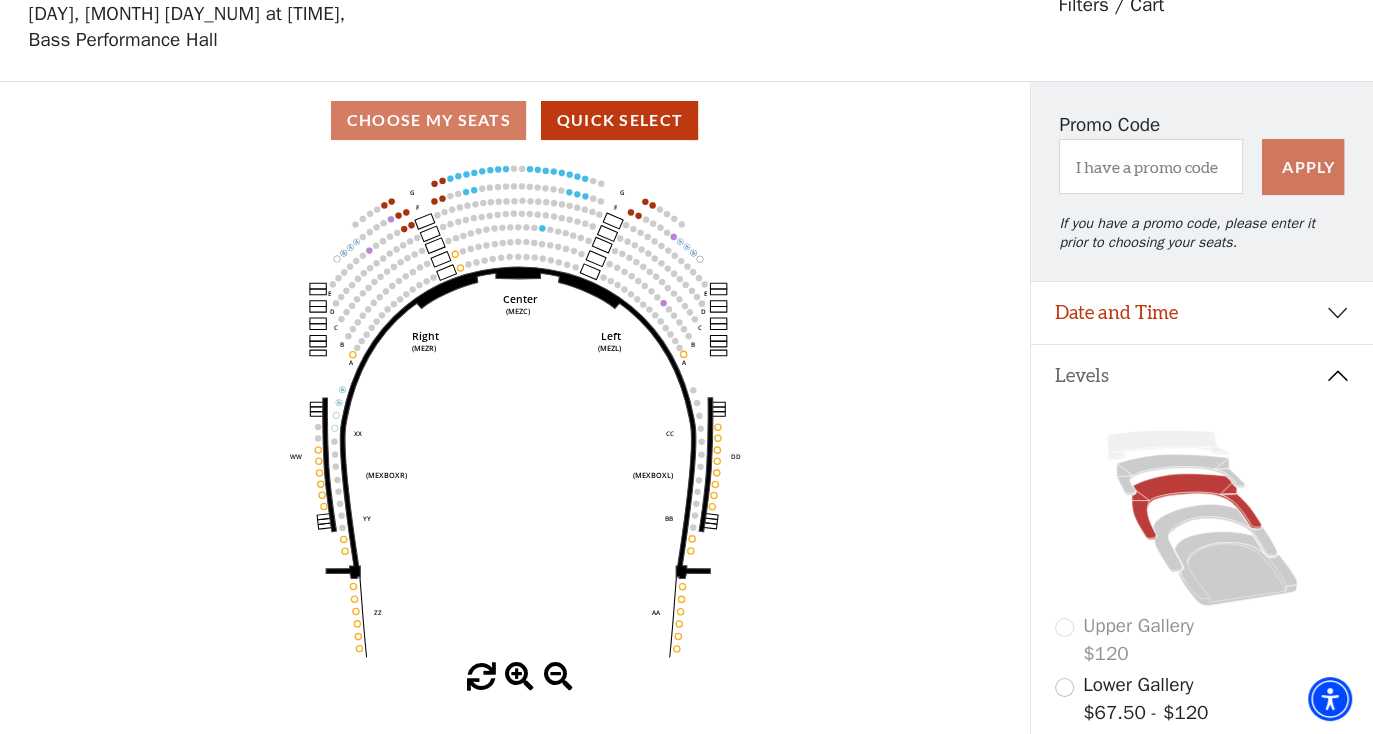 drag, startPoint x: 465, startPoint y: 309, endPoint x: 463, endPoint y: 375, distance: 66.0303 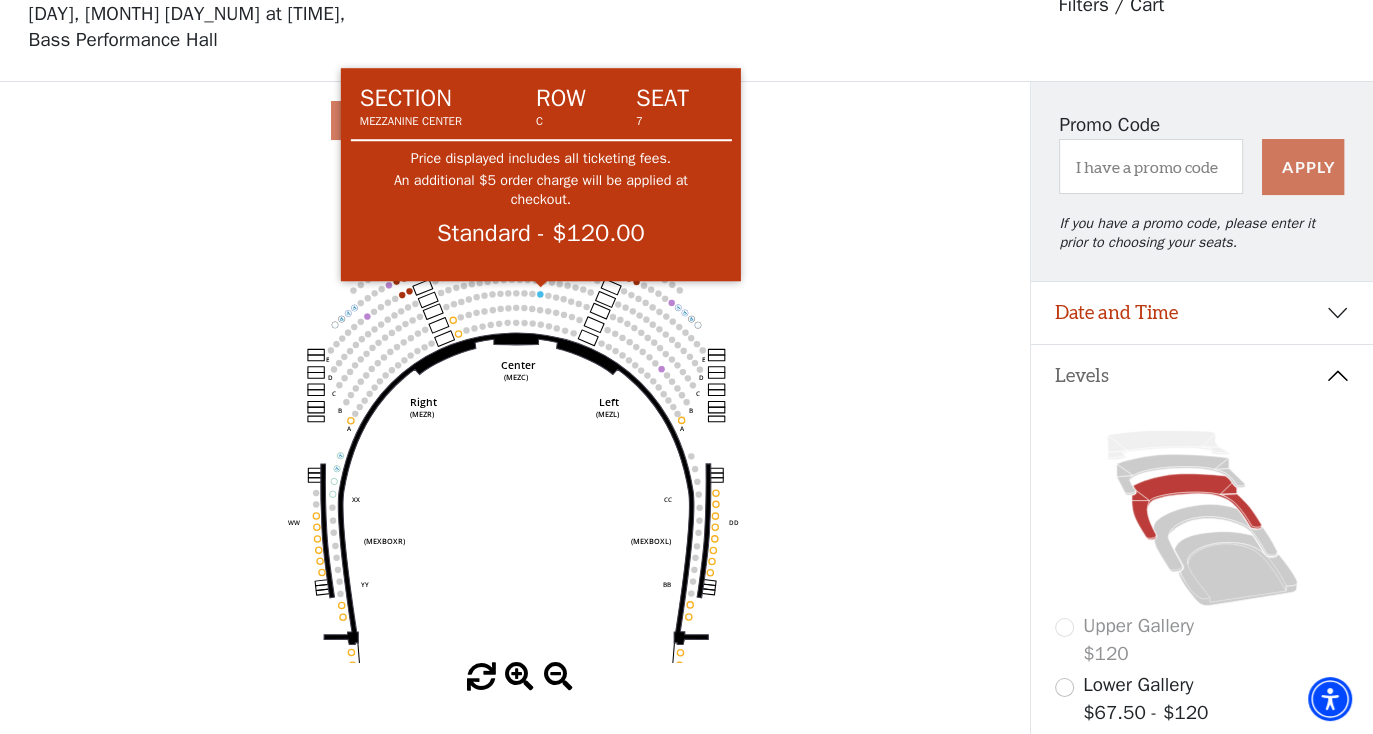 click 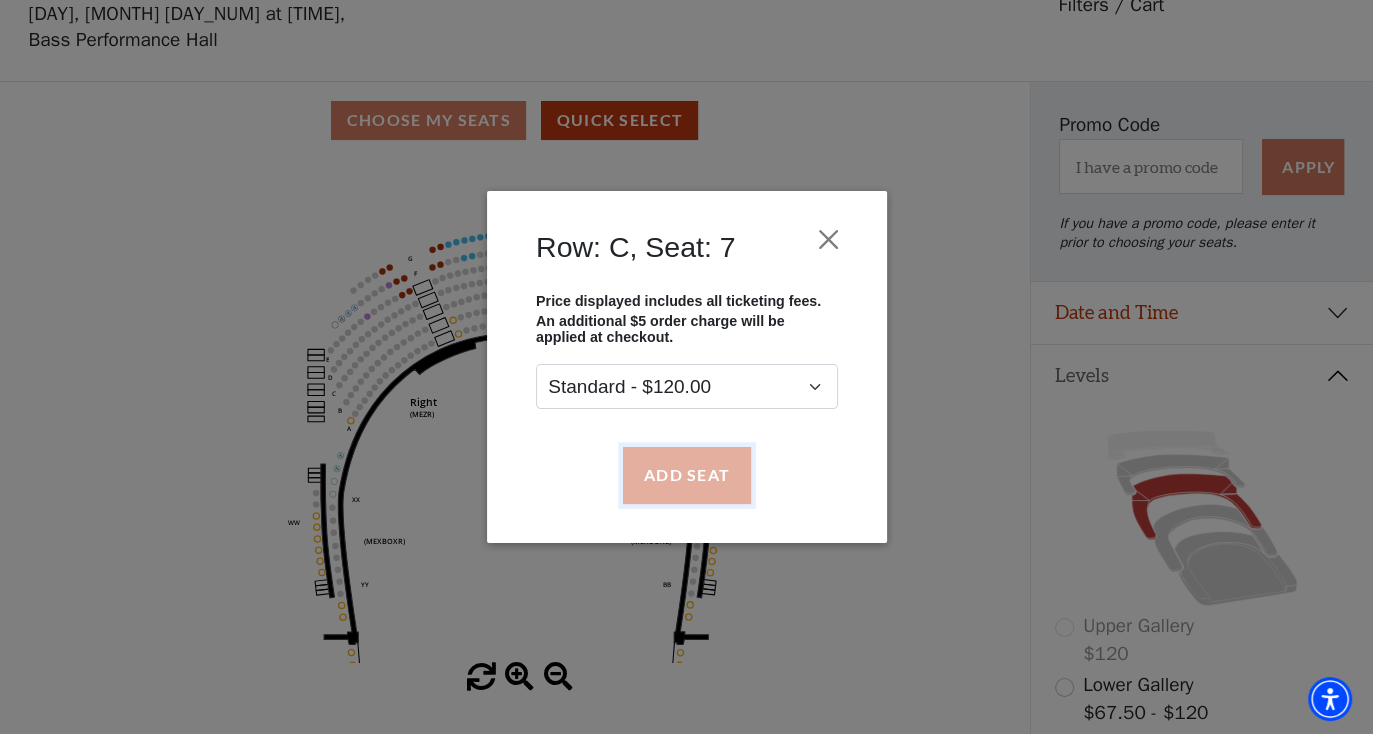 click on "Add Seat" at bounding box center [686, 475] 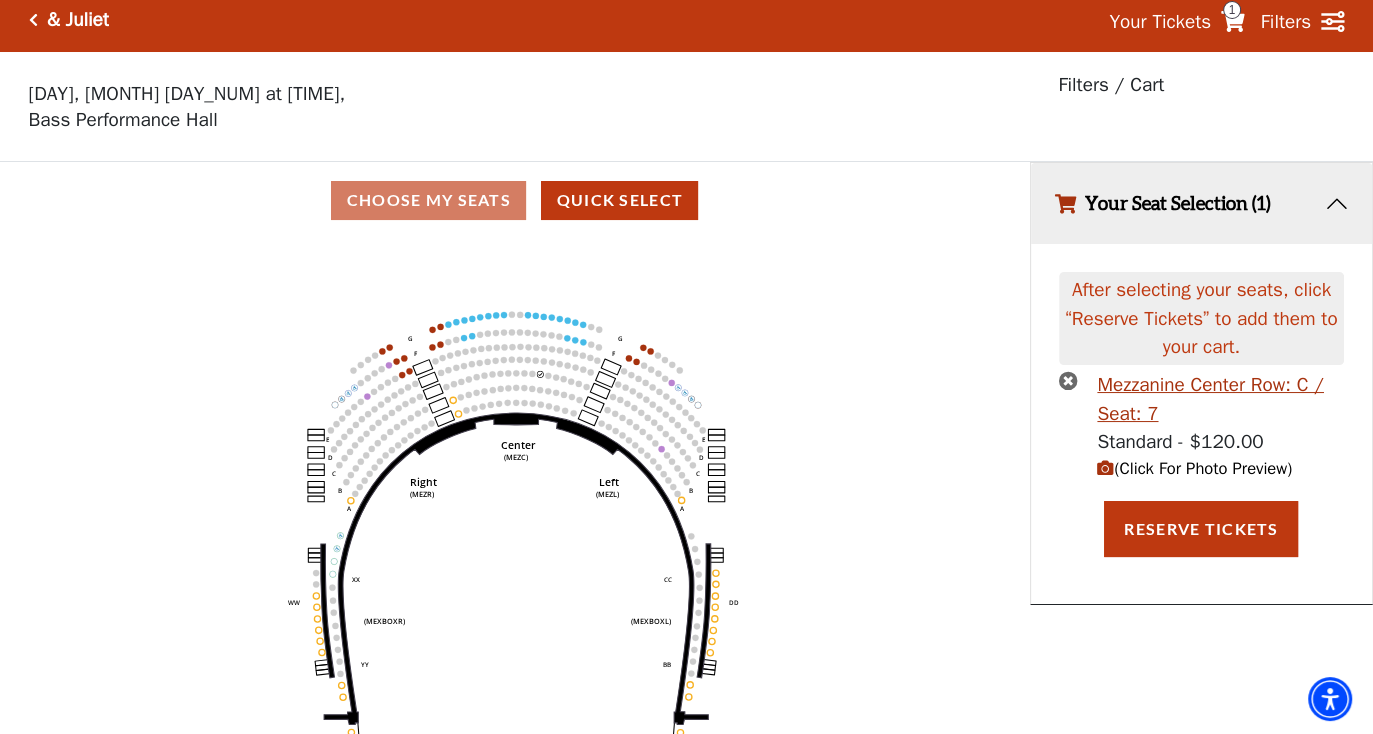 scroll, scrollTop: 0, scrollLeft: 0, axis: both 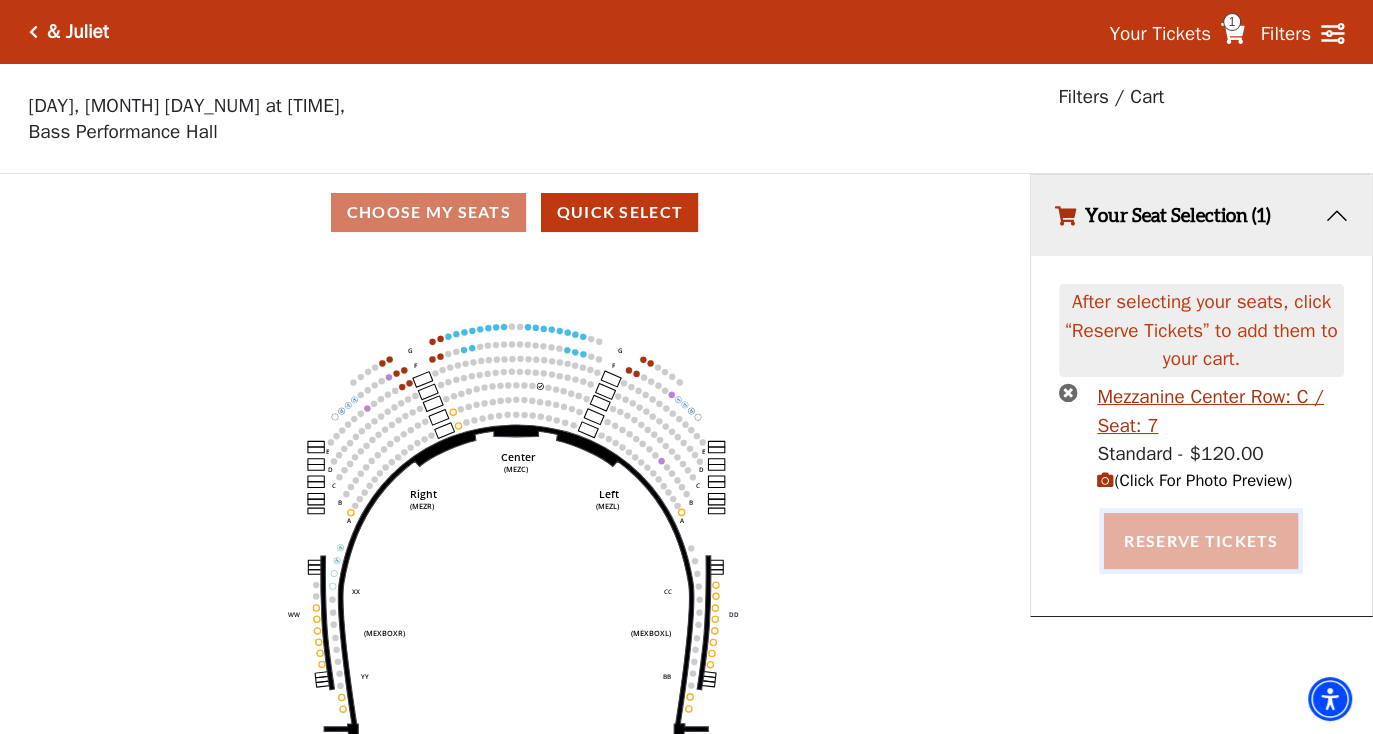 click on "Reserve Tickets" at bounding box center (1201, 541) 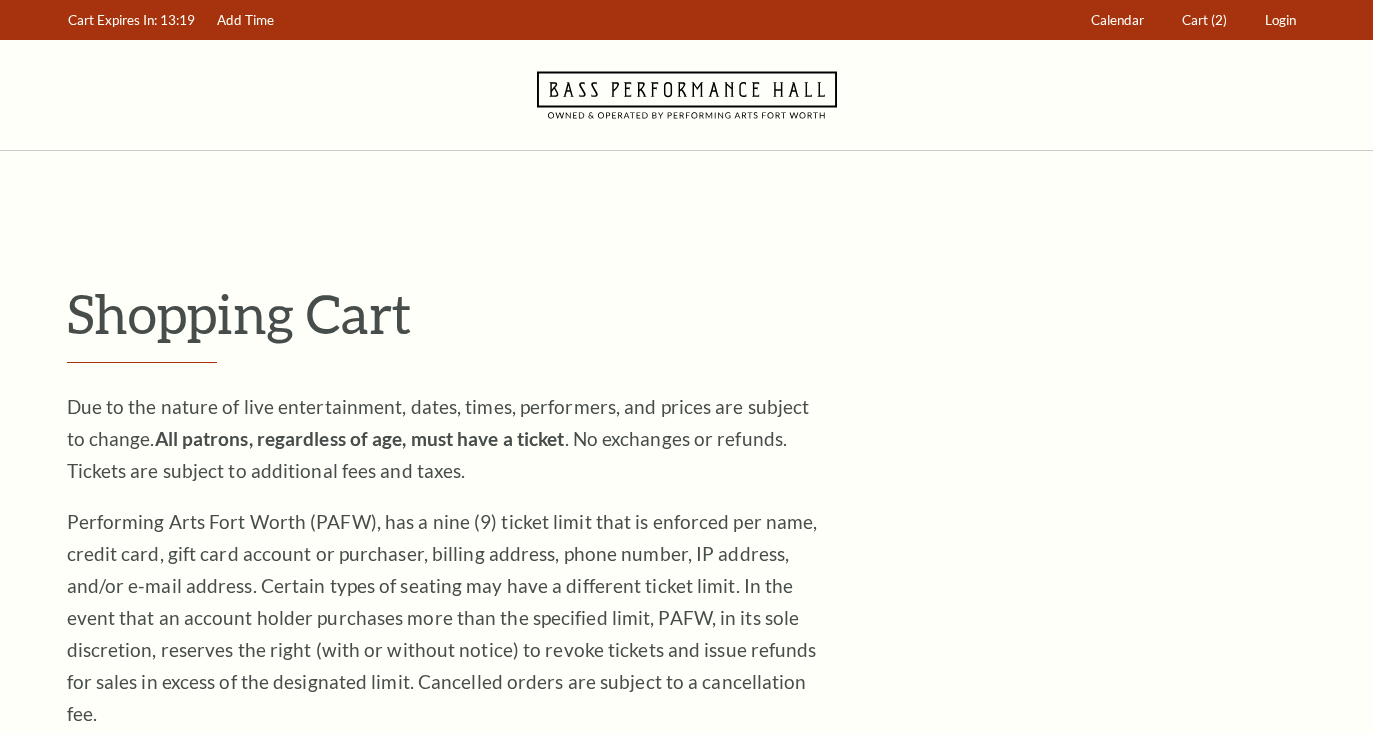 scroll, scrollTop: 0, scrollLeft: 0, axis: both 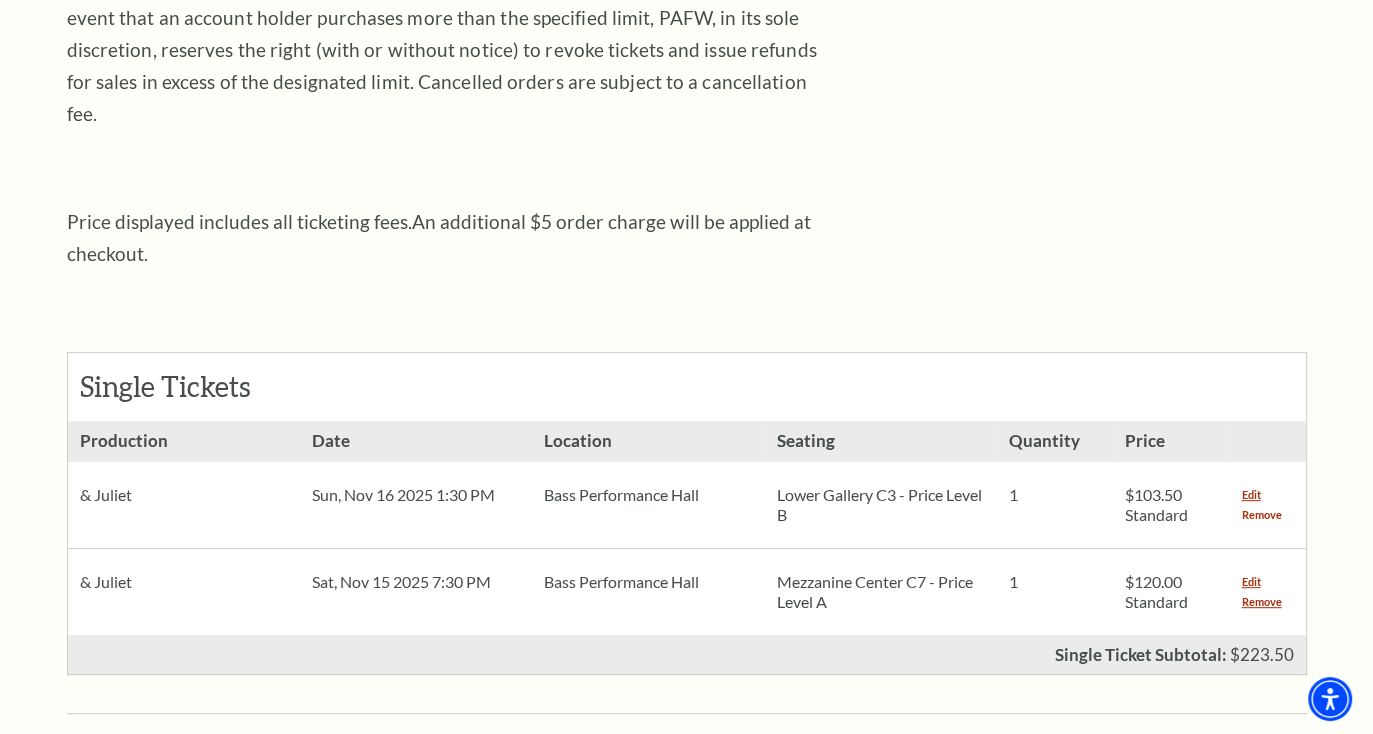click on "Remove" at bounding box center [1262, 515] 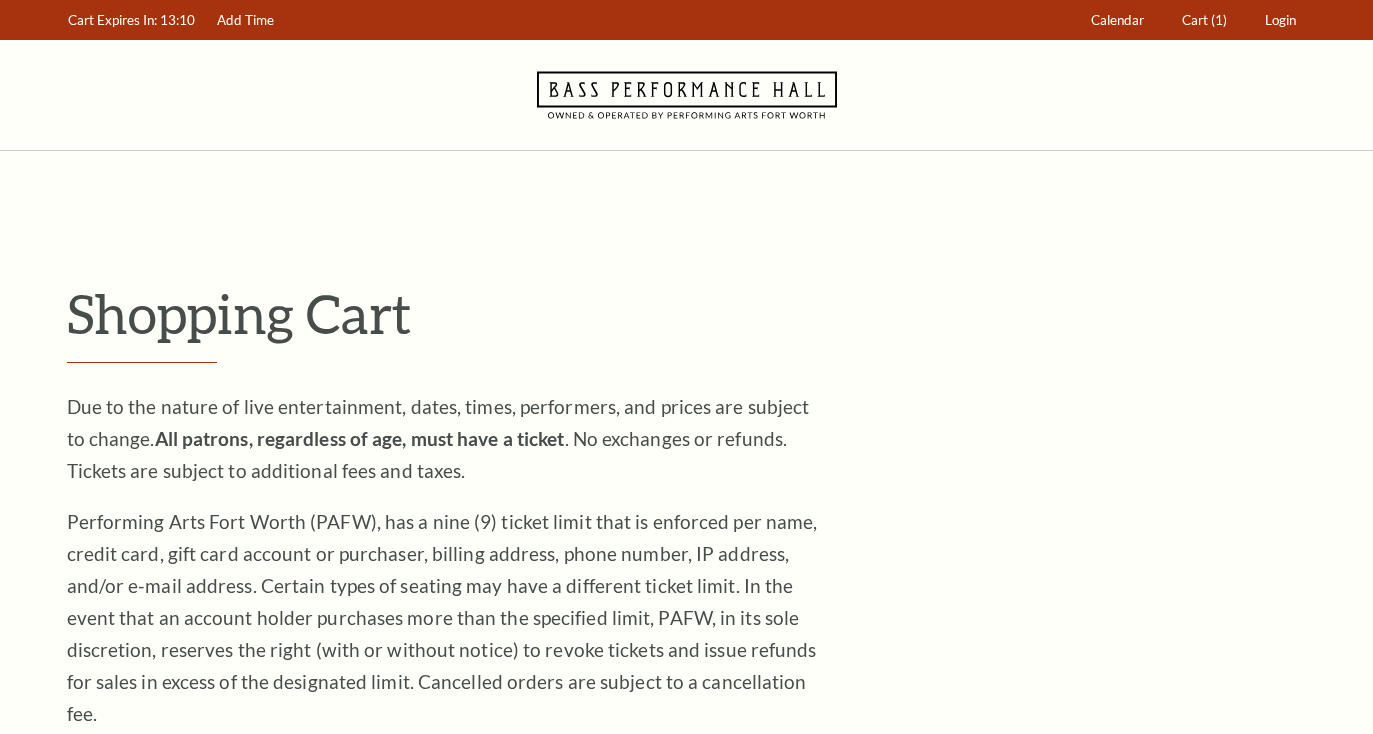 scroll, scrollTop: 0, scrollLeft: 0, axis: both 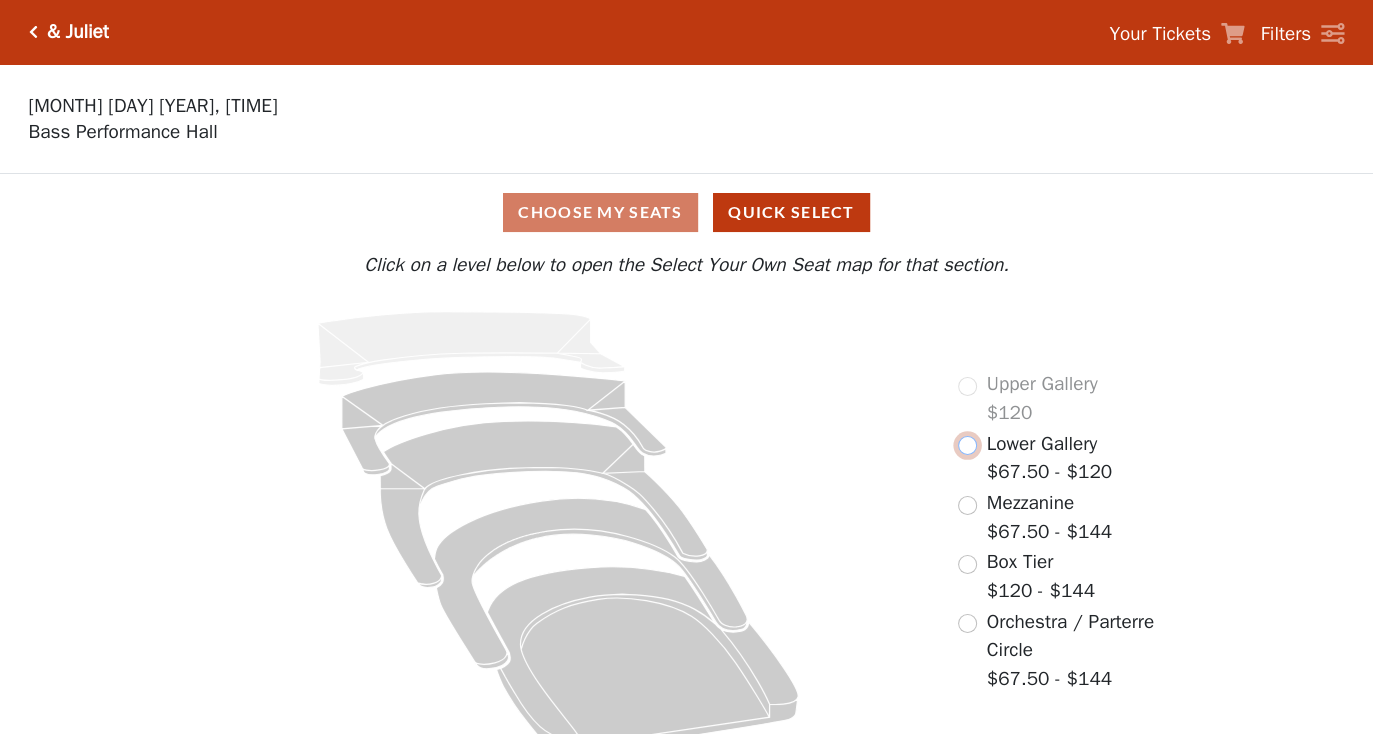 click at bounding box center [967, 445] 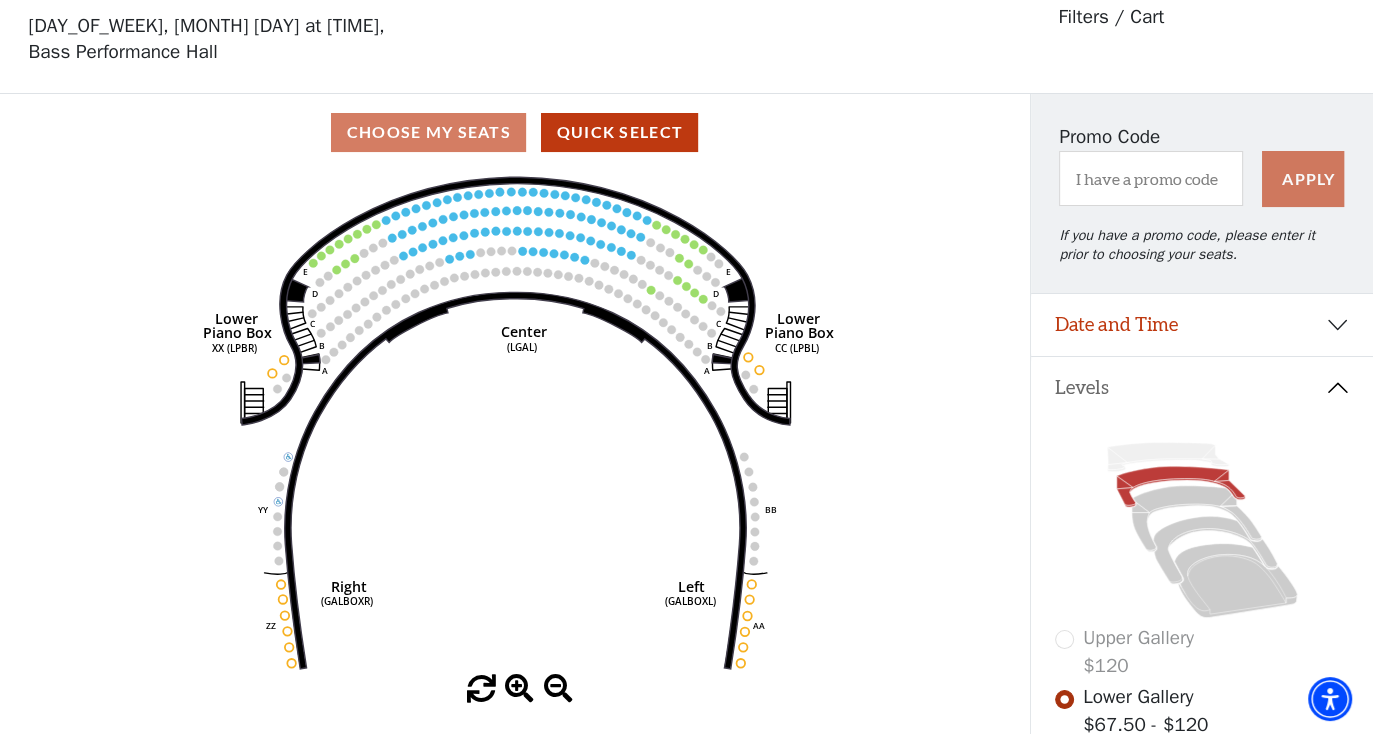 scroll, scrollTop: 92, scrollLeft: 0, axis: vertical 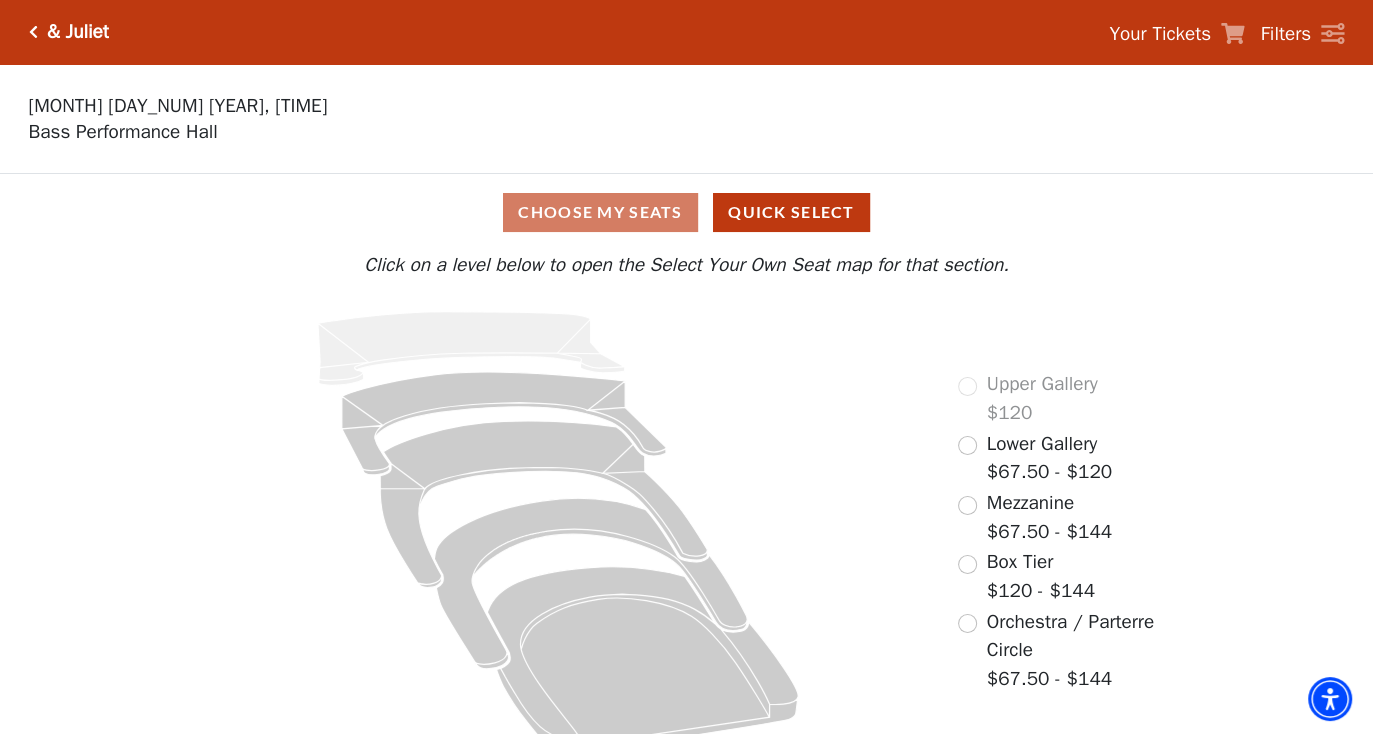 click on "Lower Gallery $67.50 - $120" at bounding box center (1035, 458) 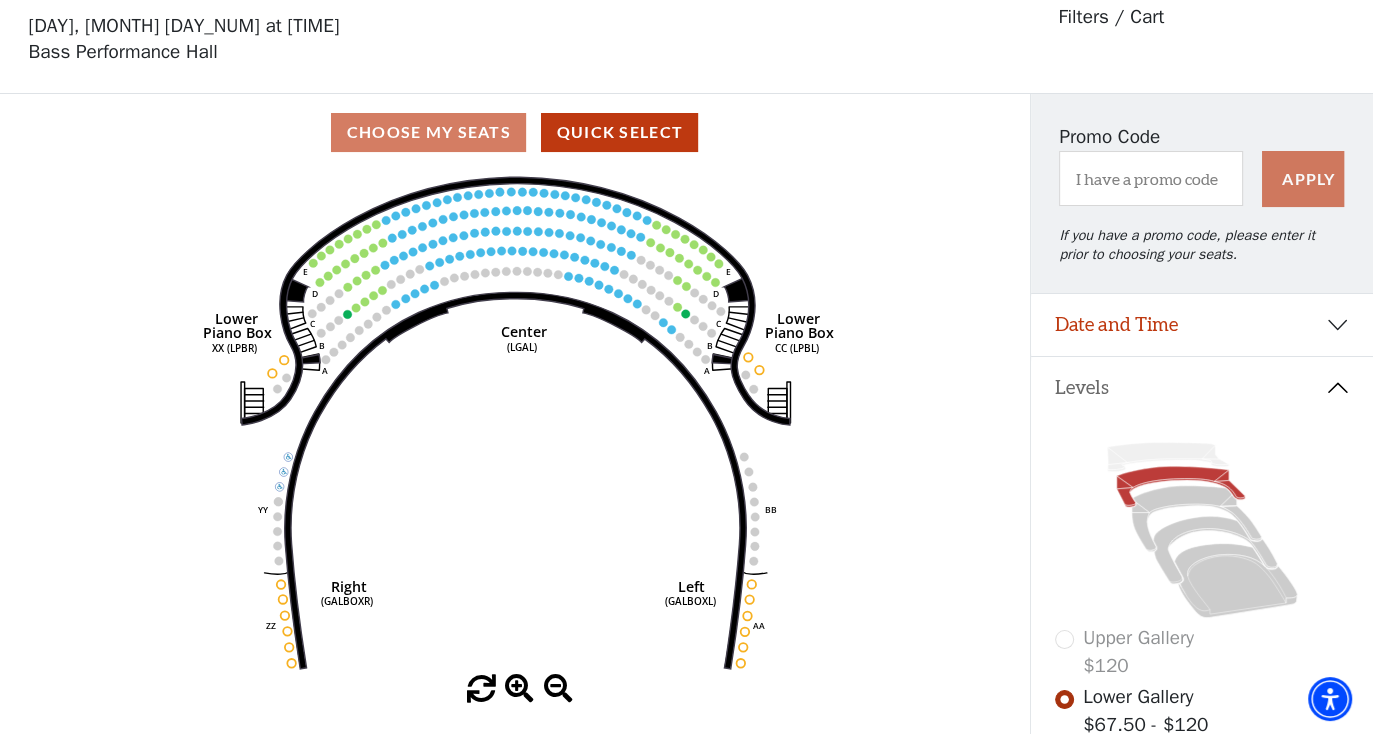 scroll, scrollTop: 92, scrollLeft: 0, axis: vertical 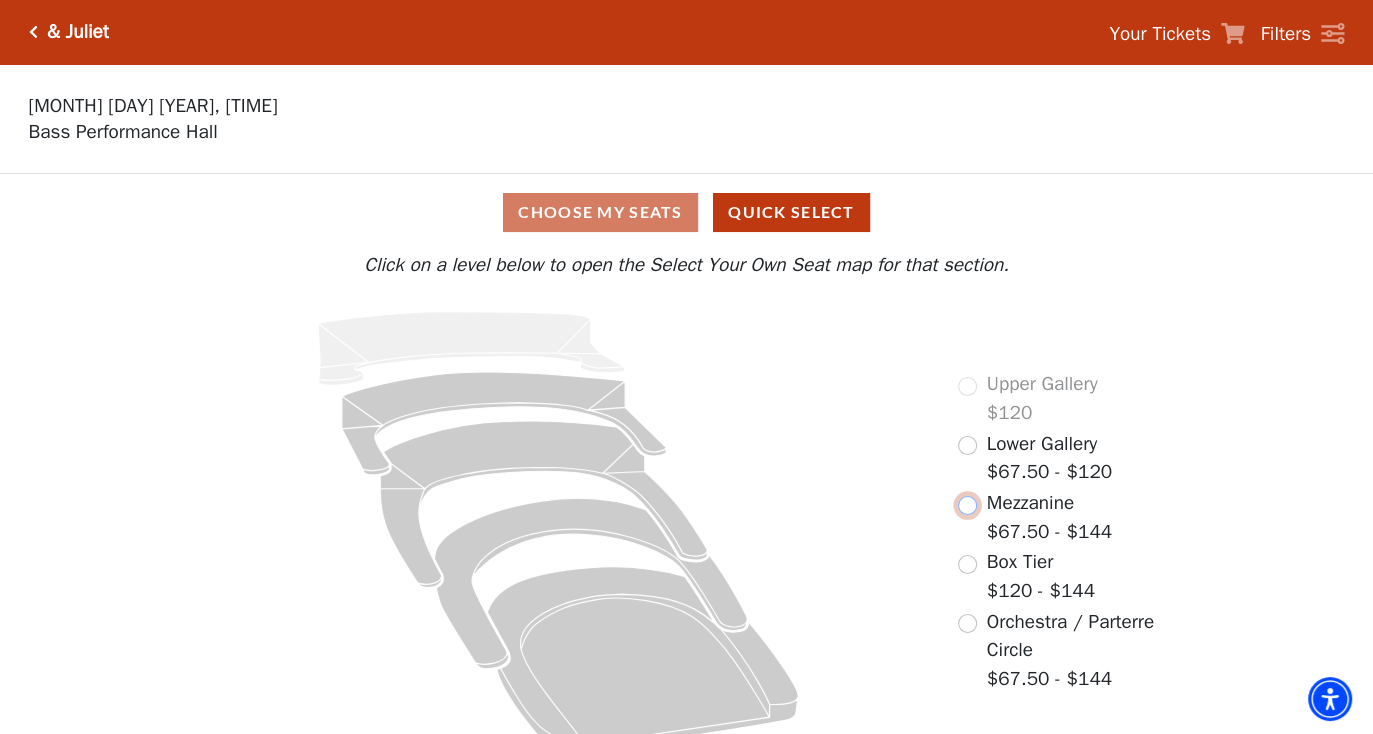 click at bounding box center (967, 505) 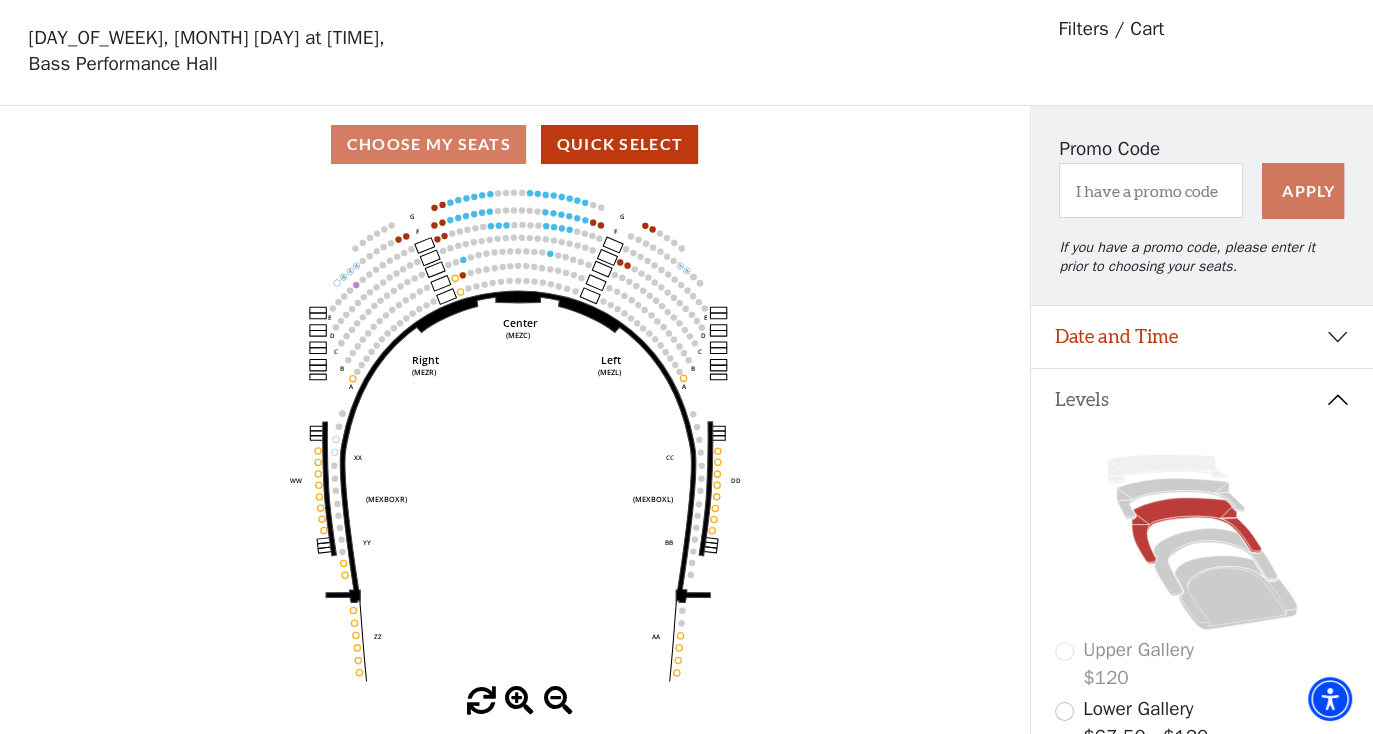 scroll, scrollTop: 92, scrollLeft: 0, axis: vertical 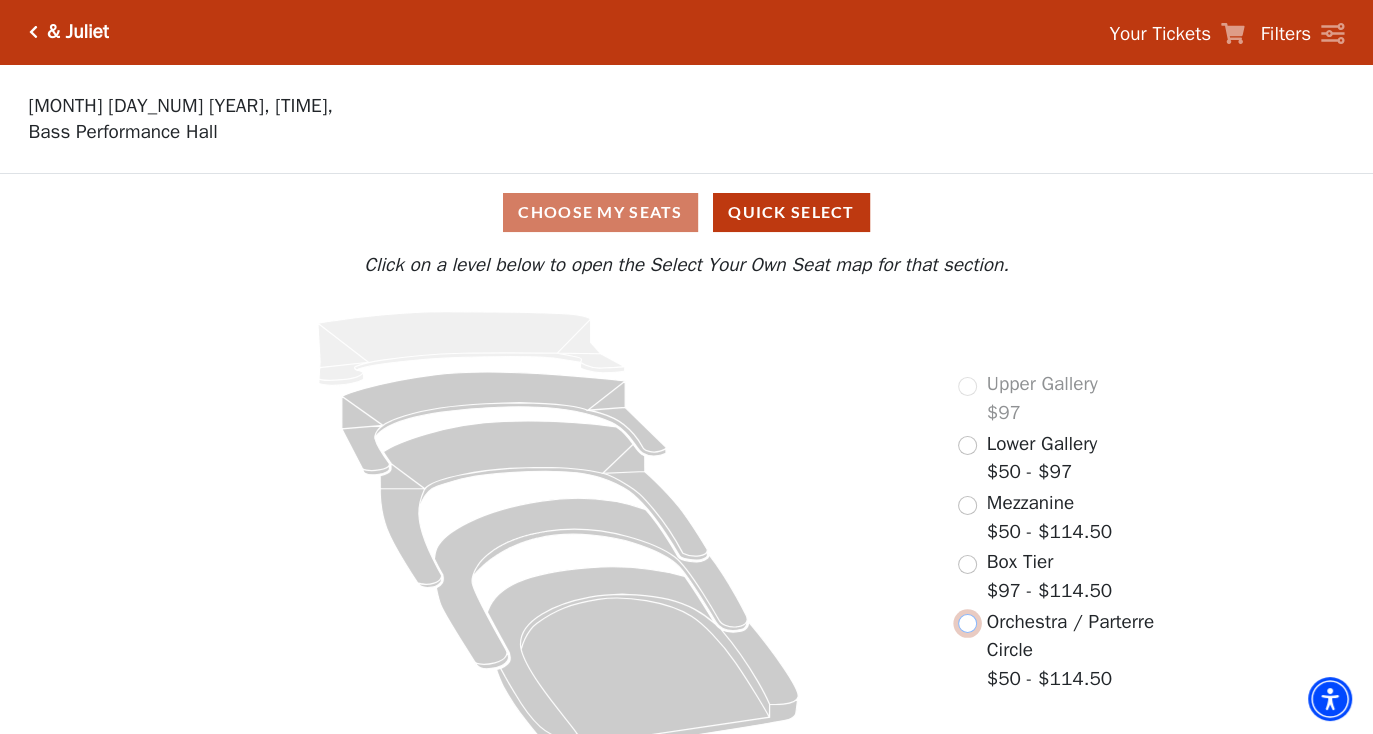 click at bounding box center (967, 623) 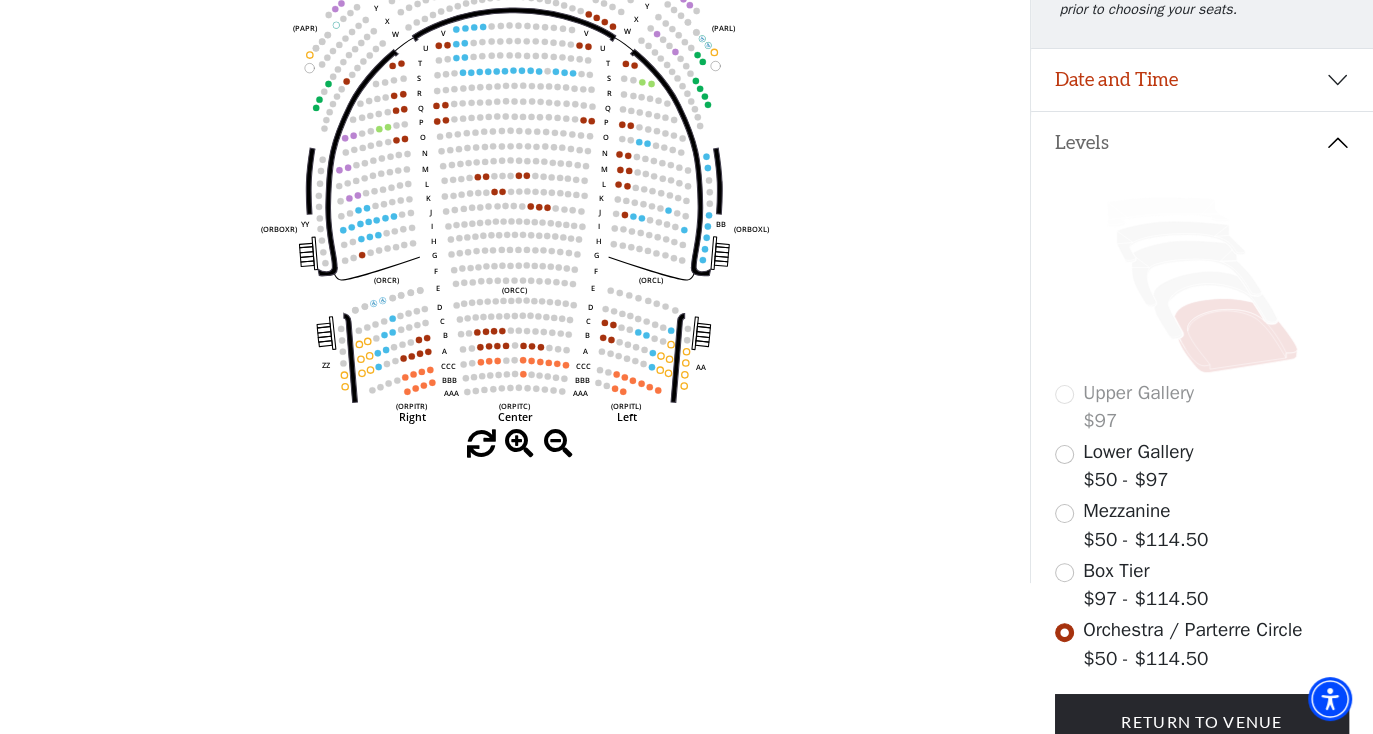 scroll, scrollTop: 300, scrollLeft: 0, axis: vertical 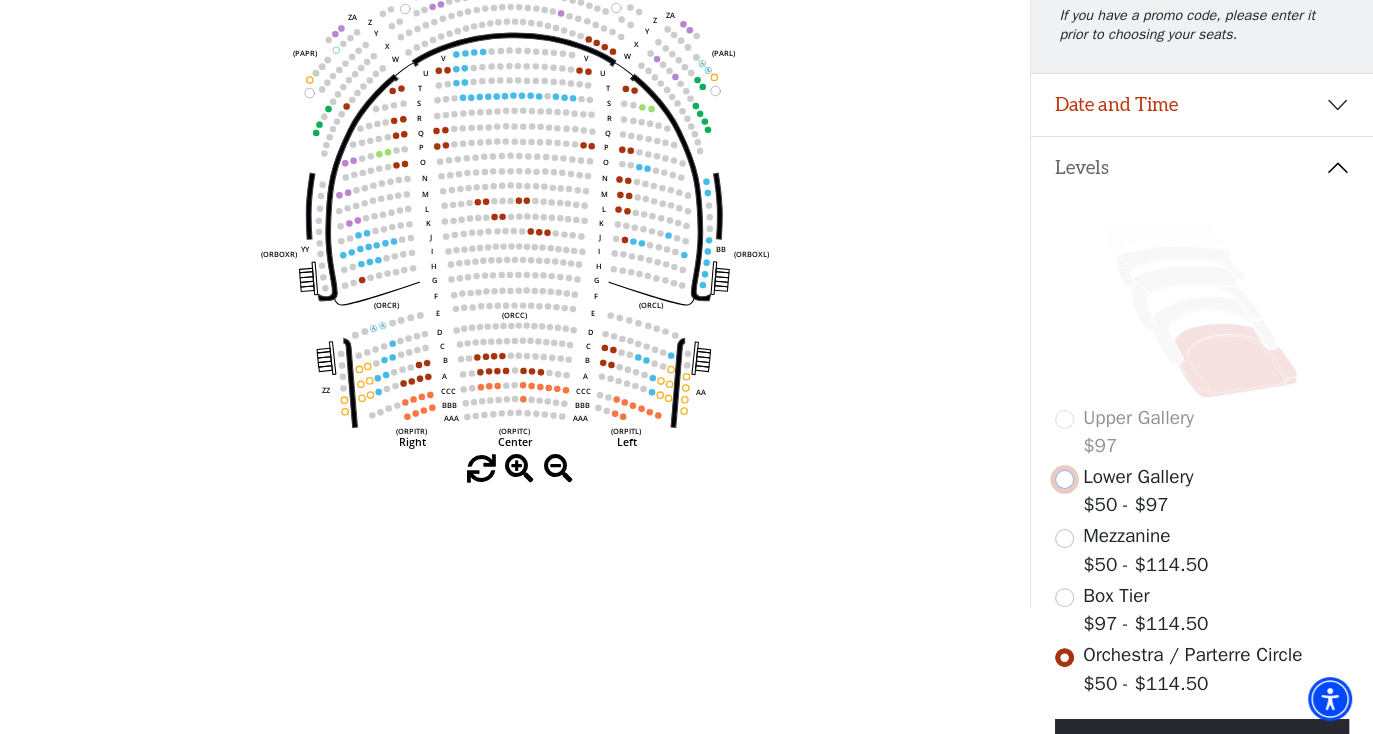 click at bounding box center (1064, 479) 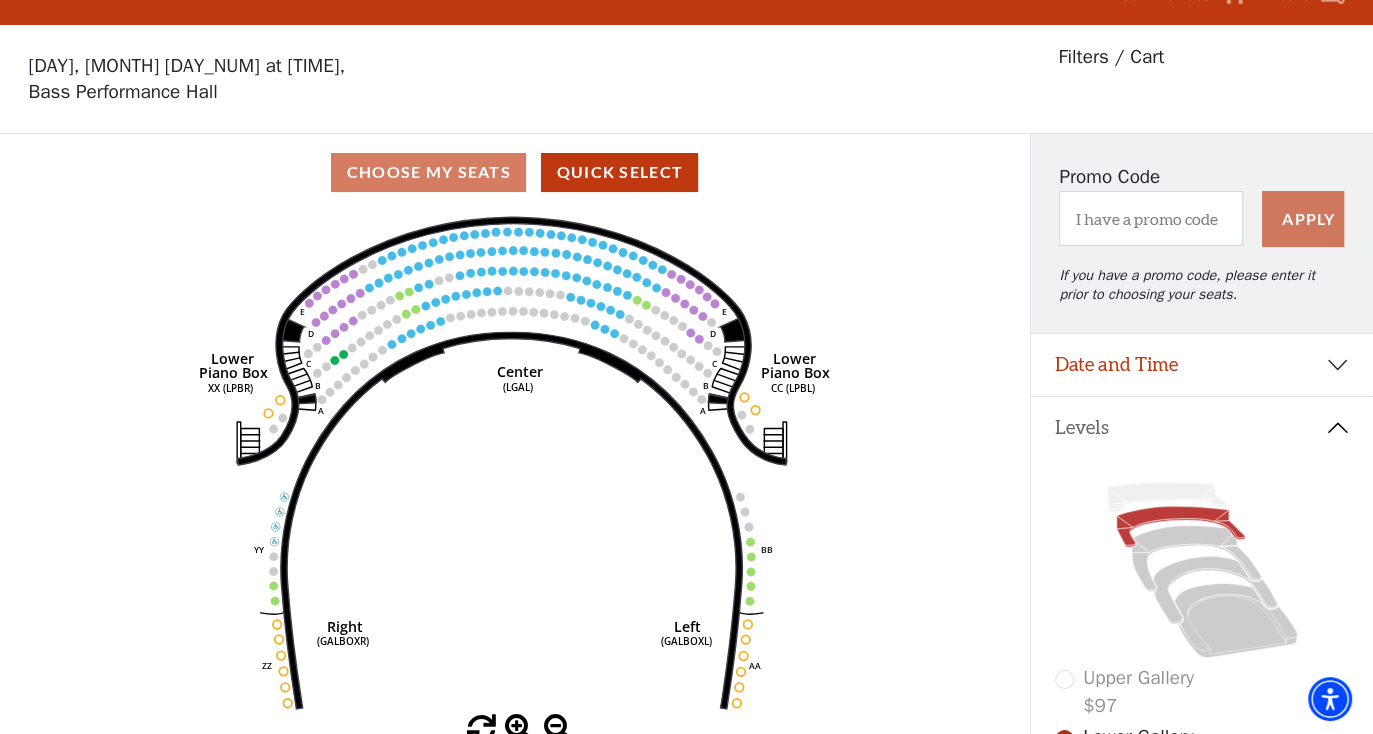 scroll, scrollTop: 92, scrollLeft: 0, axis: vertical 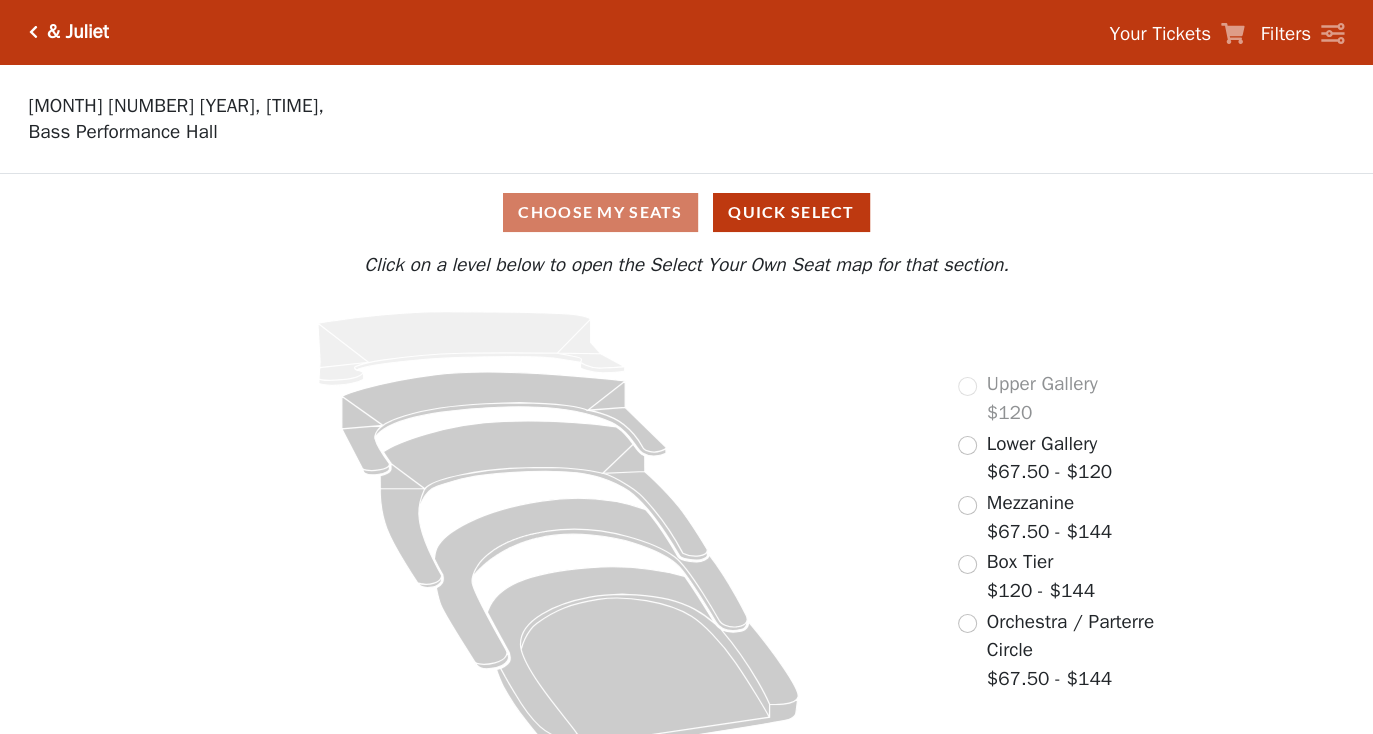 click on "Lower Gallery $67.50 - $120" at bounding box center [1035, 458] 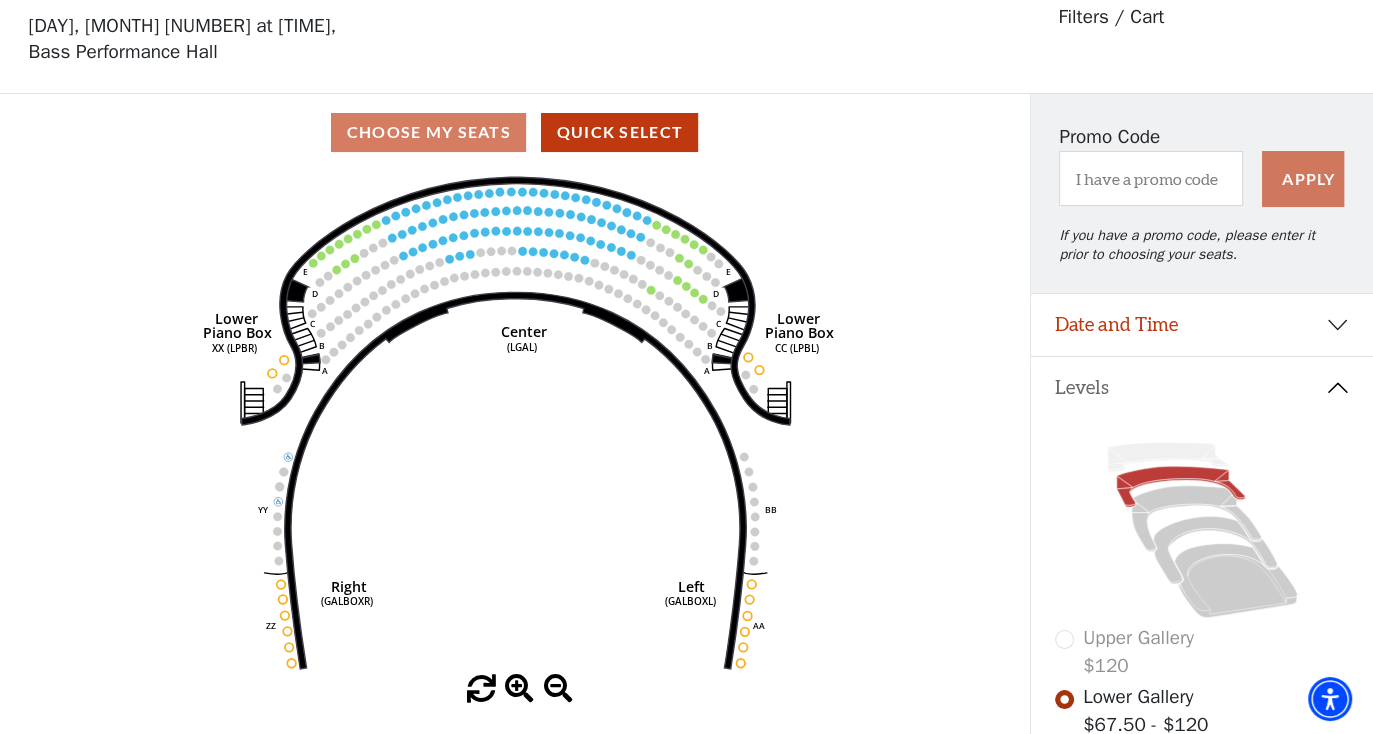 scroll, scrollTop: 92, scrollLeft: 0, axis: vertical 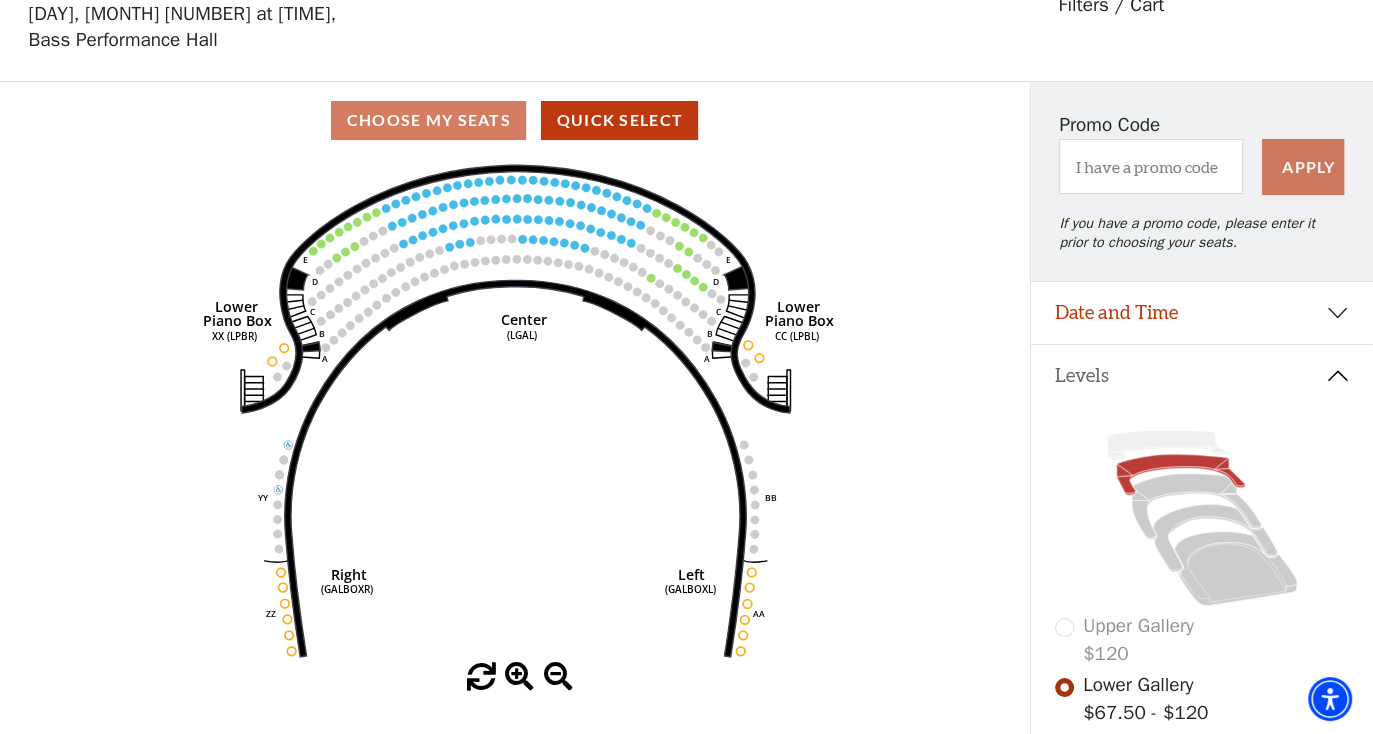 click on "Right   (GALBOXR)   E   D   C   B   A   E   D   C   B   A   YY   ZZ   Left   (GALBOXL)   BB   AA   Center   Lower   Piano Box   (LGAL)   CC (LPBL)   Lower   Piano Box   XX (LPBR)" 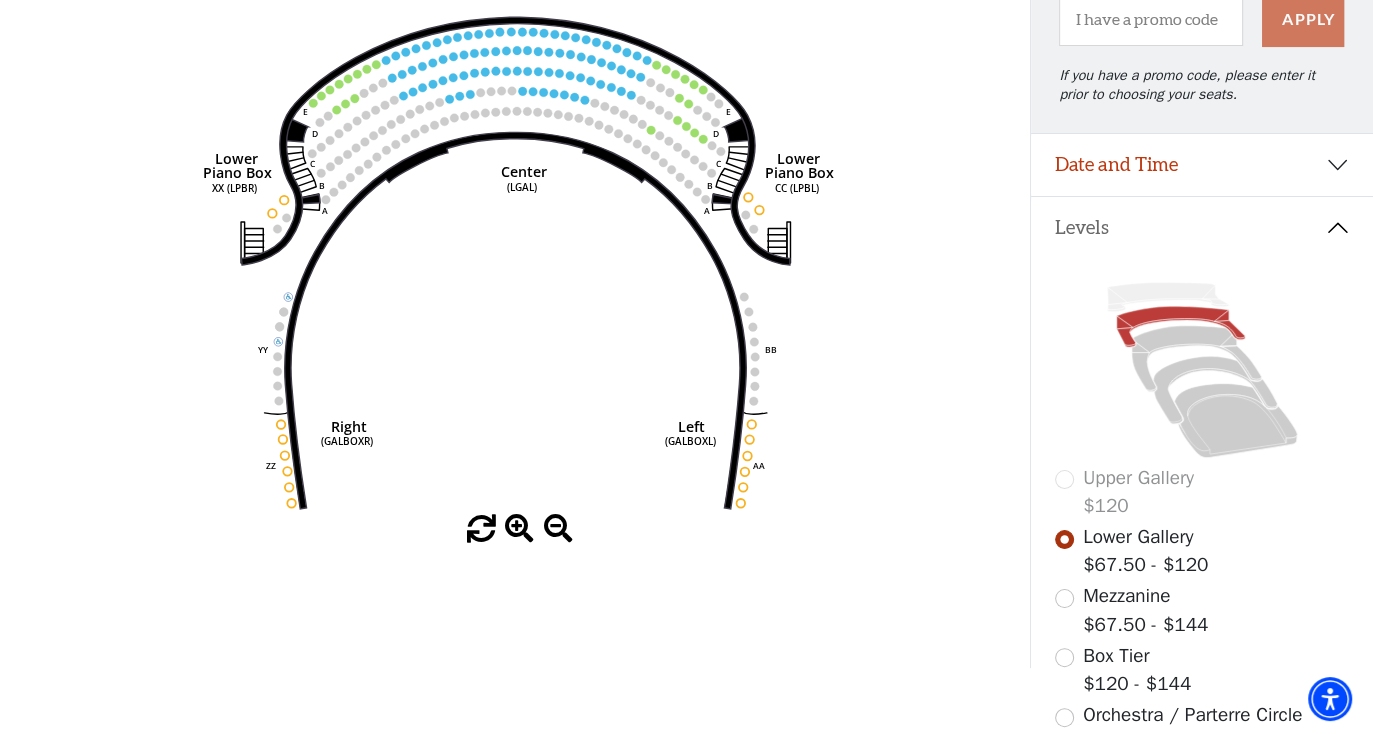 scroll, scrollTop: 192, scrollLeft: 0, axis: vertical 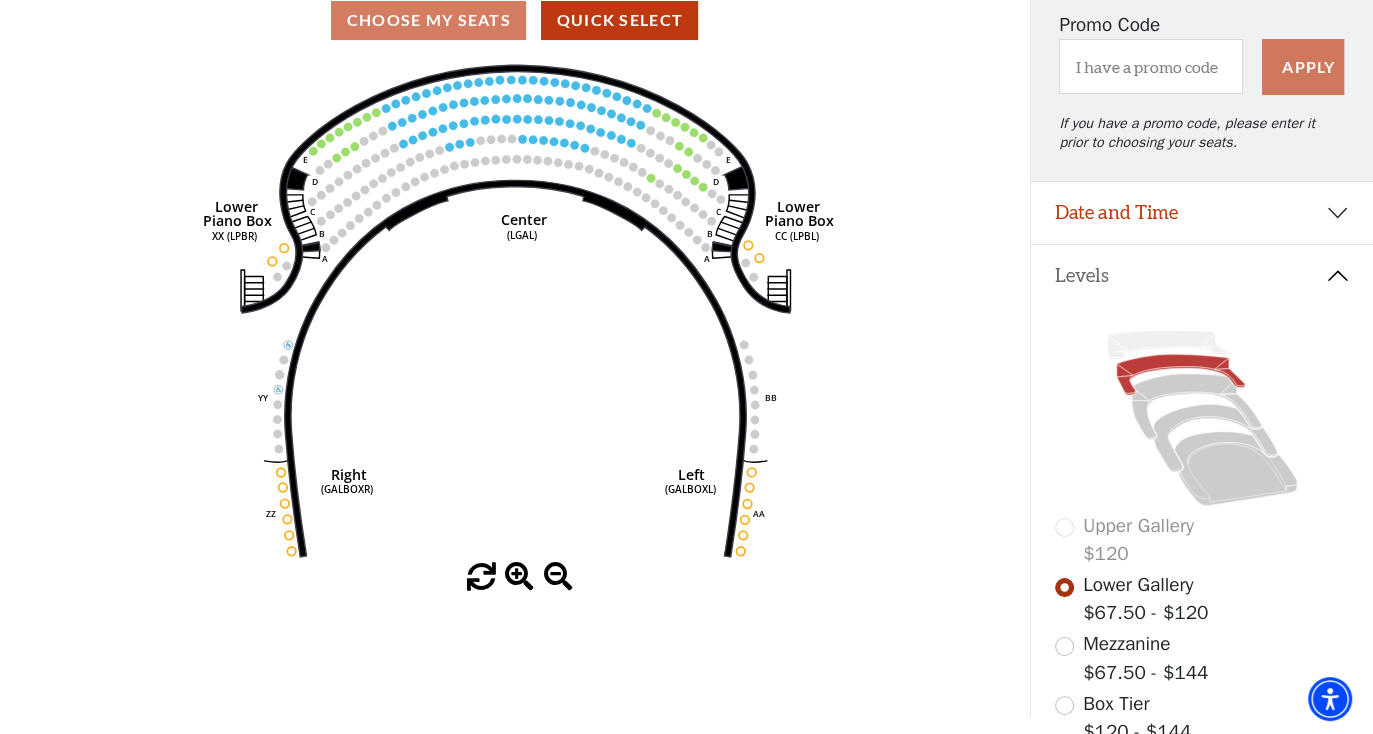 click on "Right   (GALBOXR)   E   D   C   B   A   E   D   C   B   A   YY   ZZ   Left   (GALBOXL)   BB   AA   Center   Lower   Piano Box   (LGAL)   CC (LPBL)   Lower   Piano Box   XX (LPBR)" 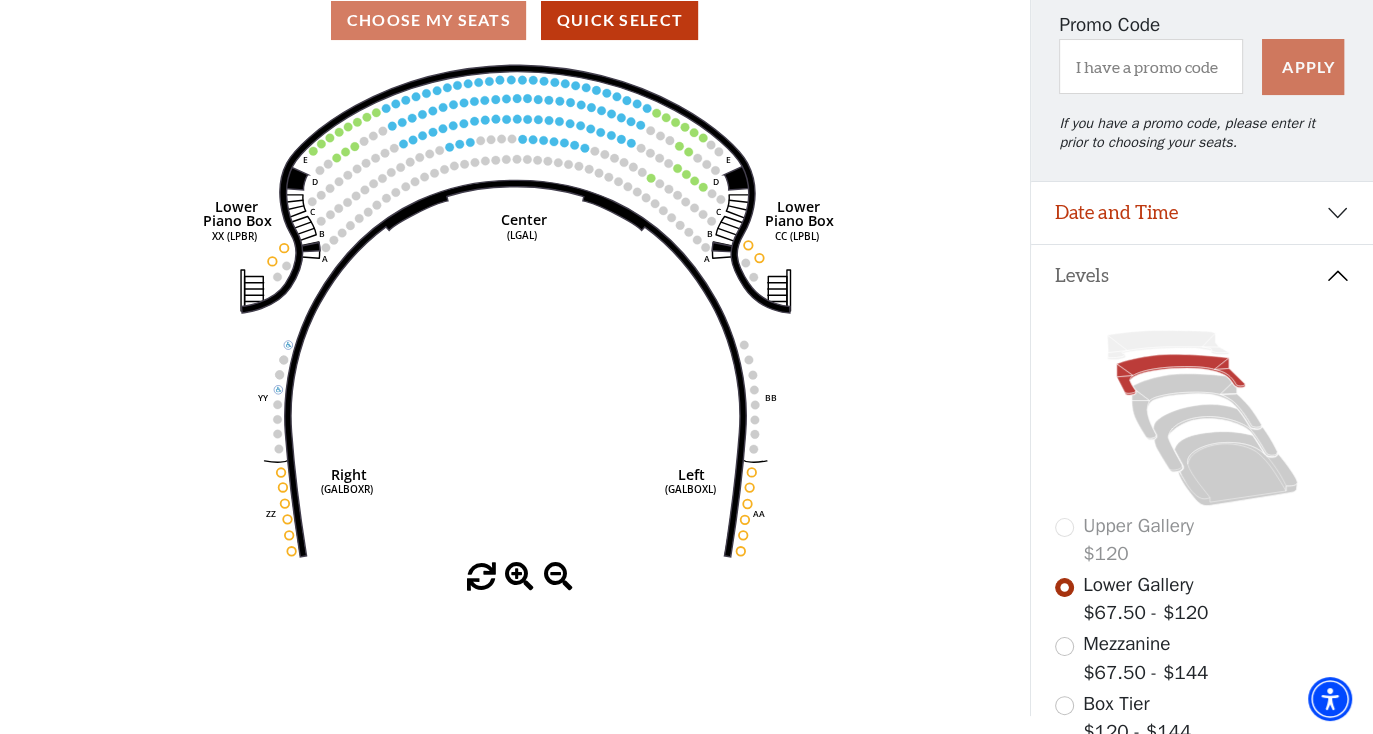 drag, startPoint x: 108, startPoint y: 333, endPoint x: 117, endPoint y: 298, distance: 36.138622 